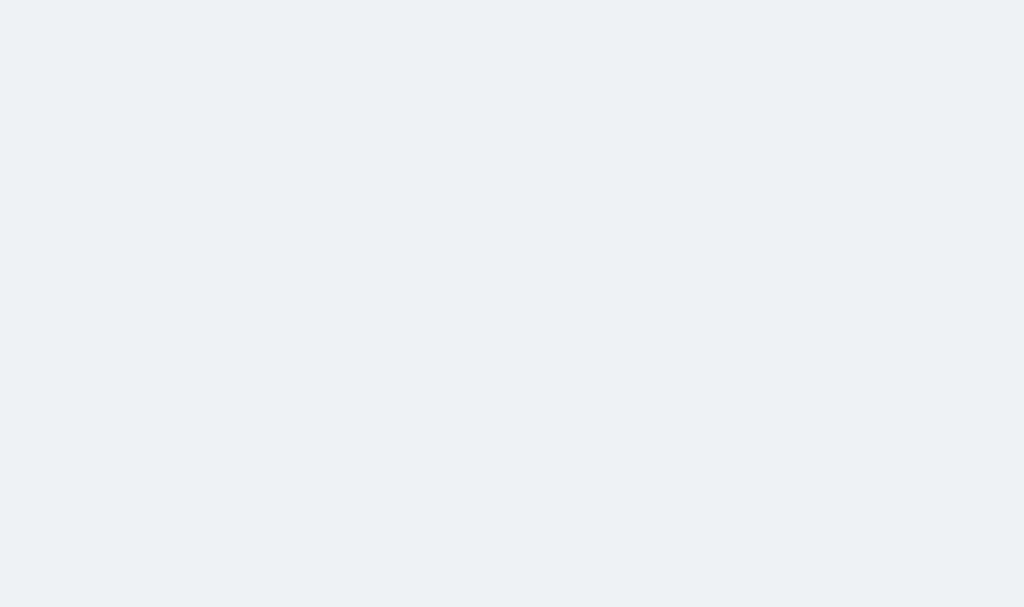 scroll, scrollTop: 0, scrollLeft: 0, axis: both 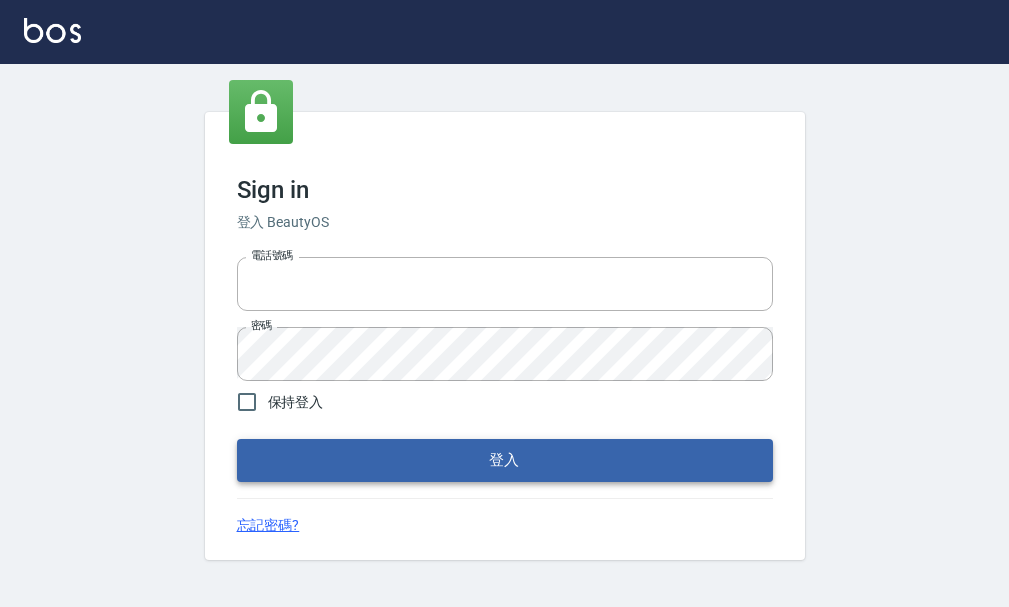 type on "25033354" 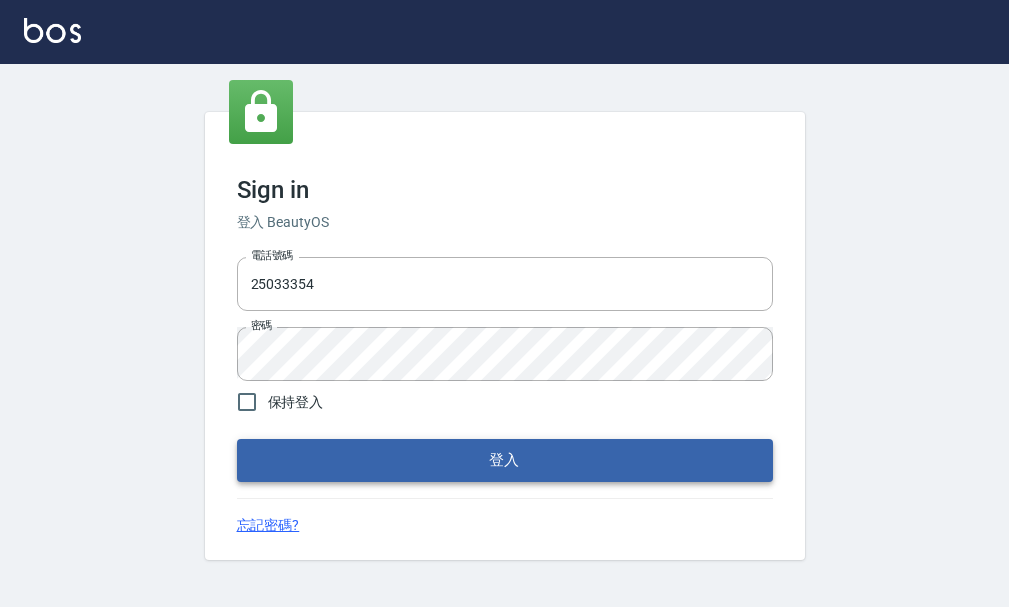click on "登入" at bounding box center [505, 460] 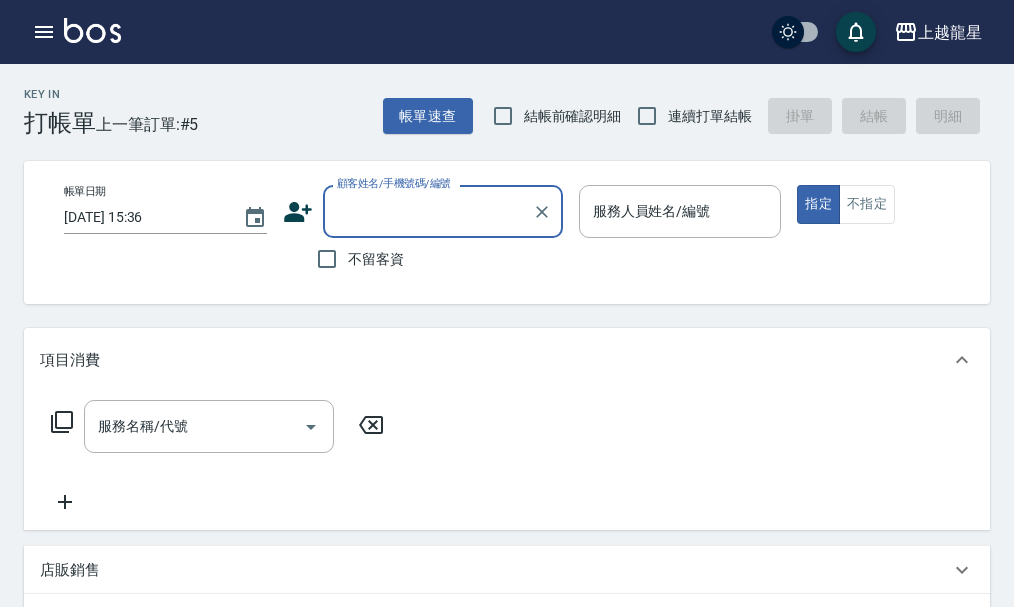 click on "顧客姓名/手機號碼/編號" at bounding box center [428, 211] 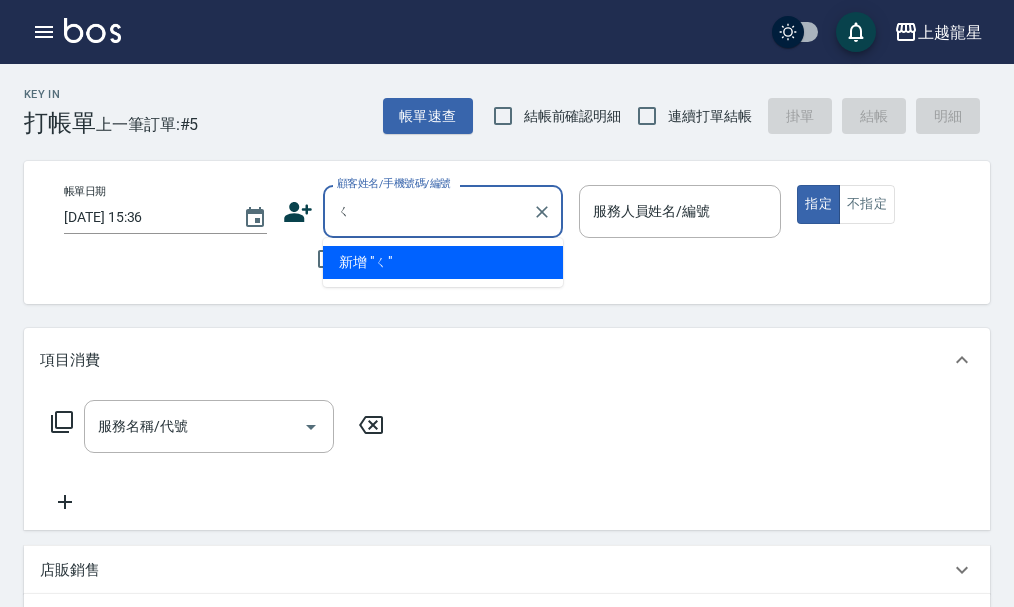 type on "3" 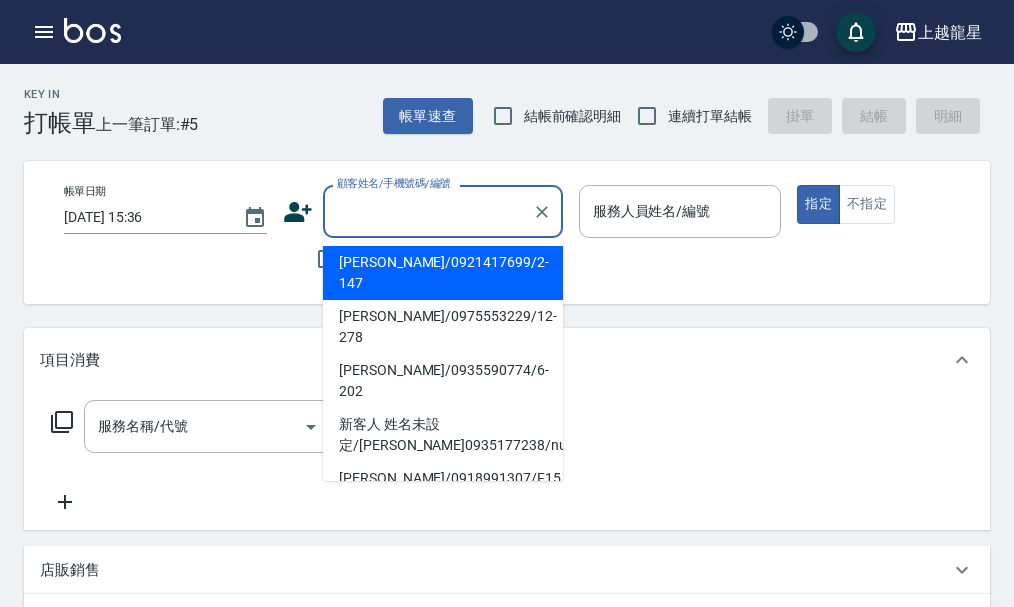type on "ㄑ" 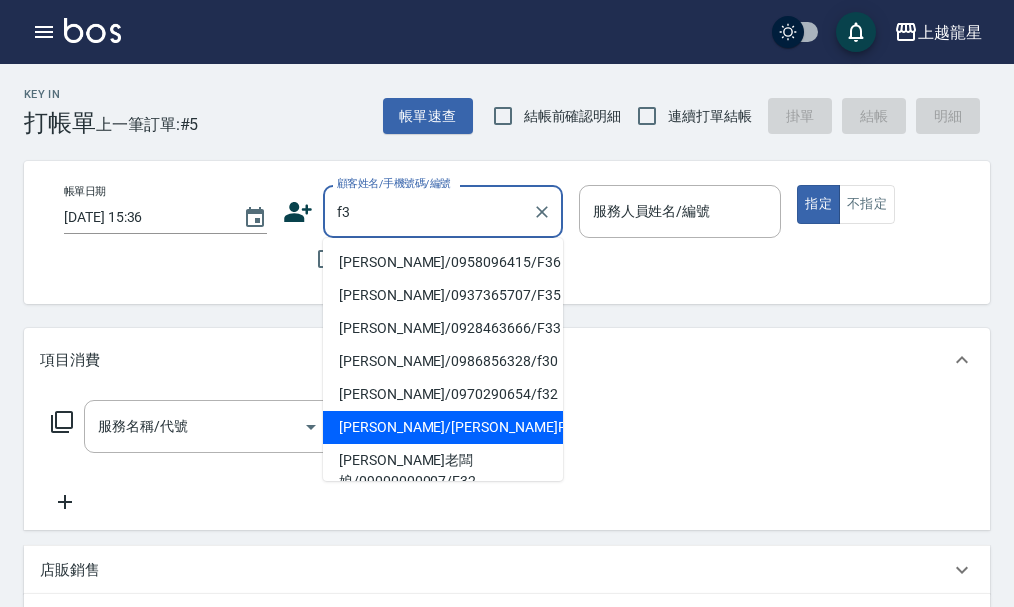 click on "[PERSON_NAME]/[PERSON_NAME]F3/F3" at bounding box center [443, 427] 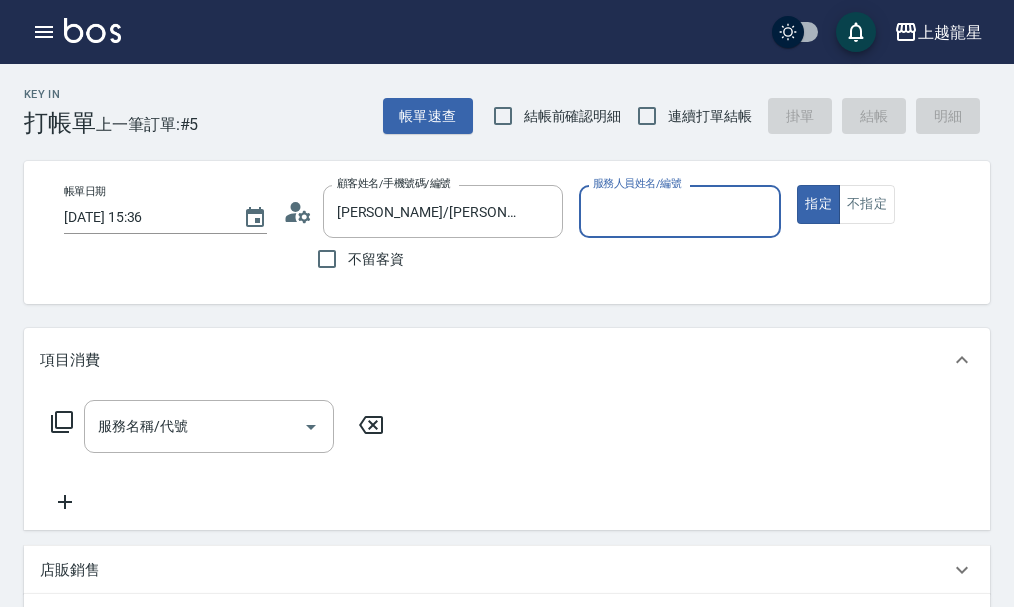 type on "馨華-6" 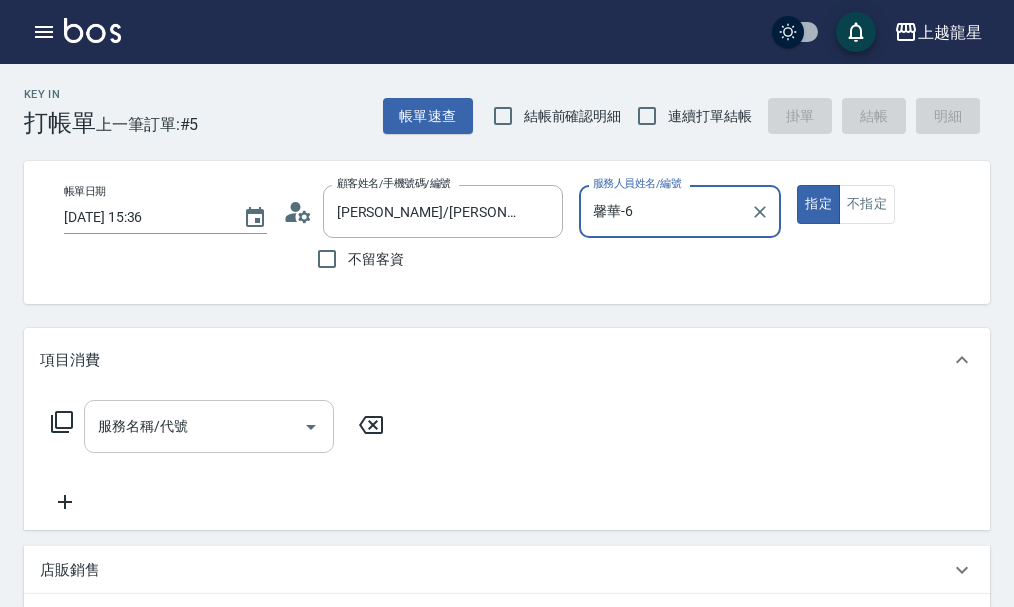 click on "服務名稱/代號 服務名稱/代號" at bounding box center [209, 426] 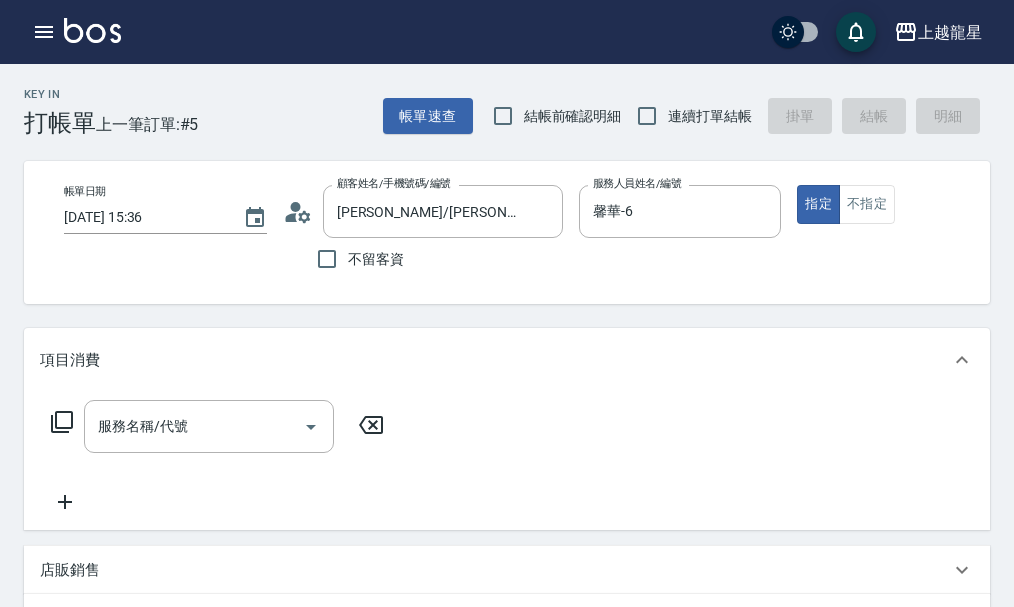 click 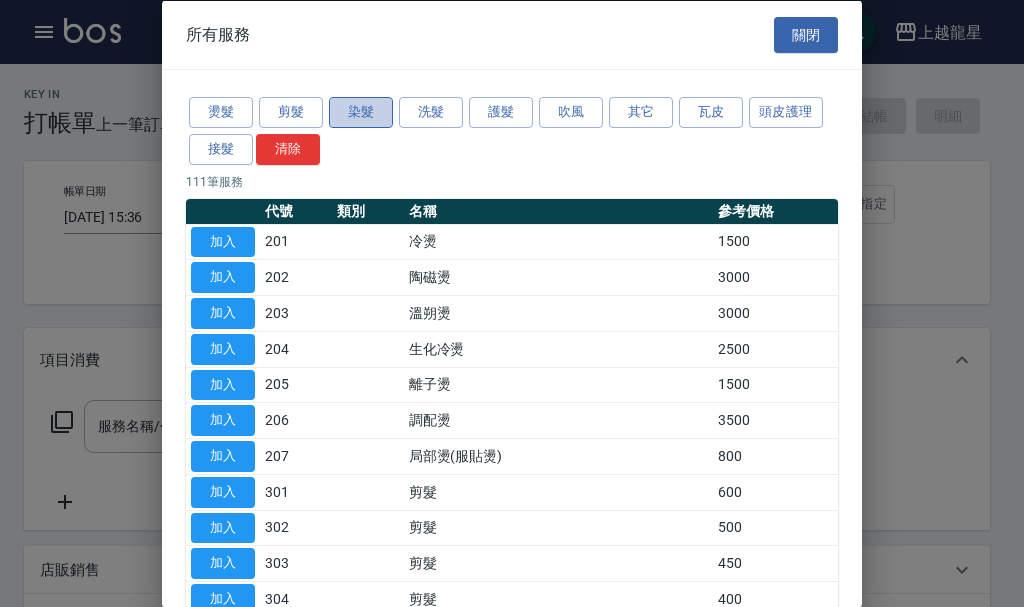 click on "染髮" at bounding box center (361, 112) 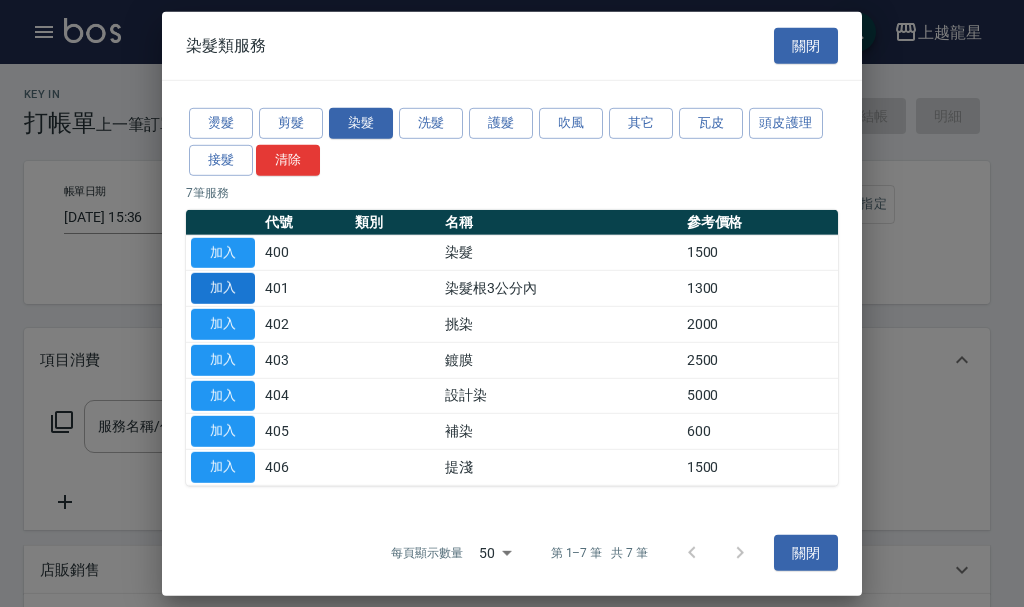 click on "加入" at bounding box center [223, 288] 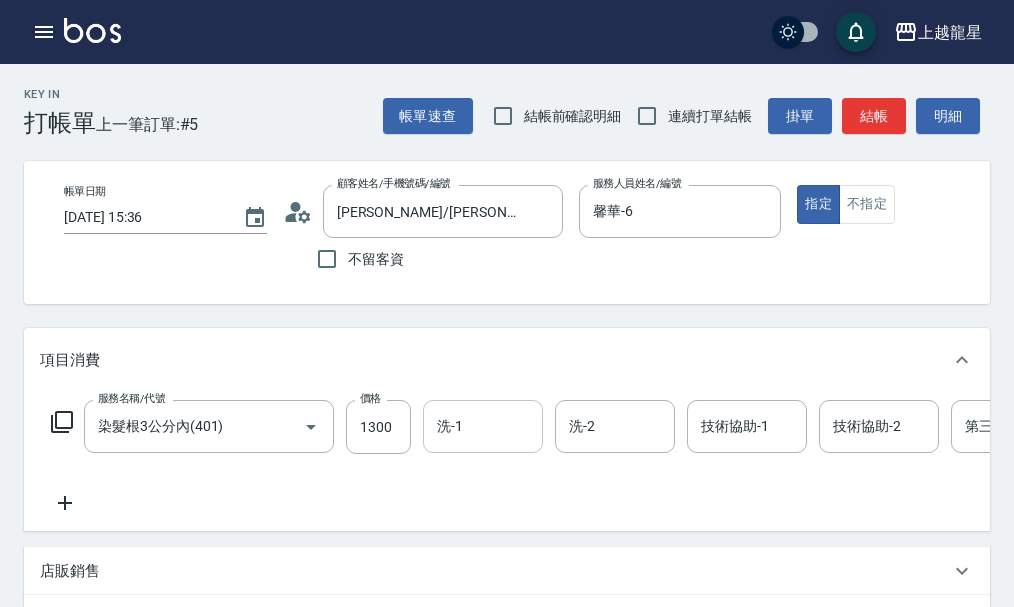 click on "洗-1" at bounding box center (483, 426) 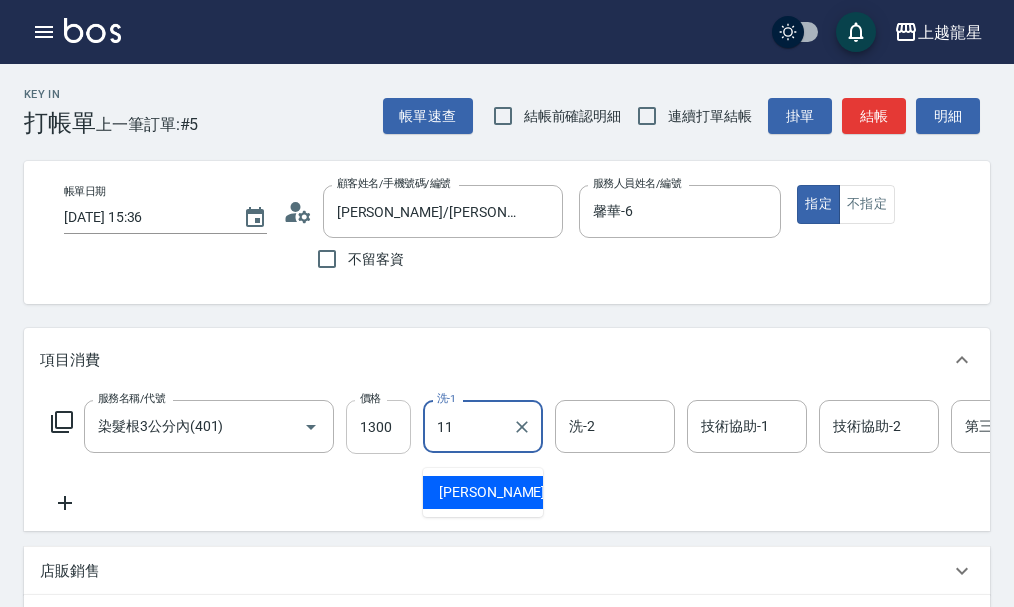 type on "[PERSON_NAME]-11" 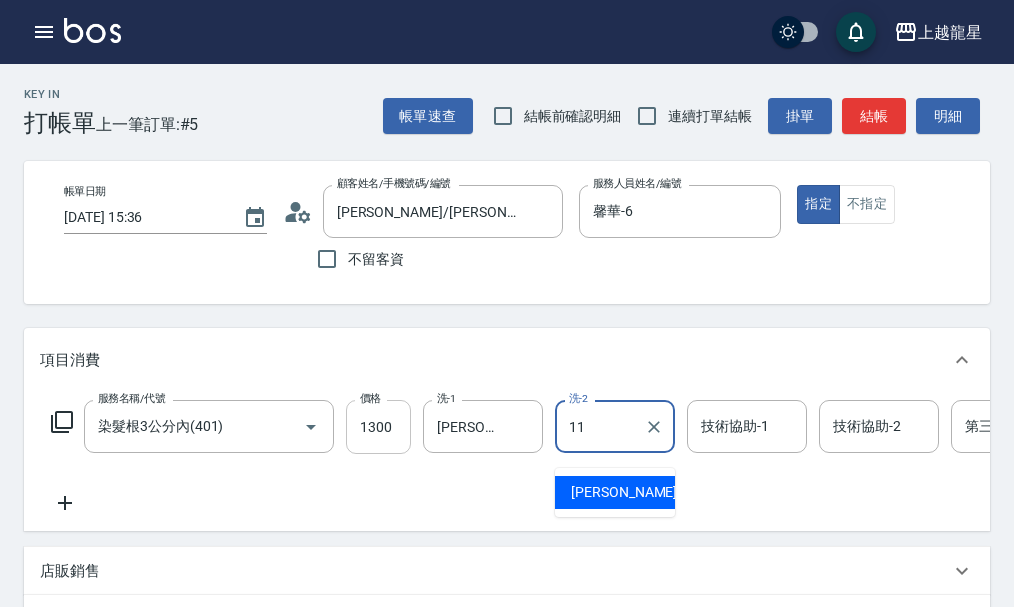 type on "[PERSON_NAME]-11" 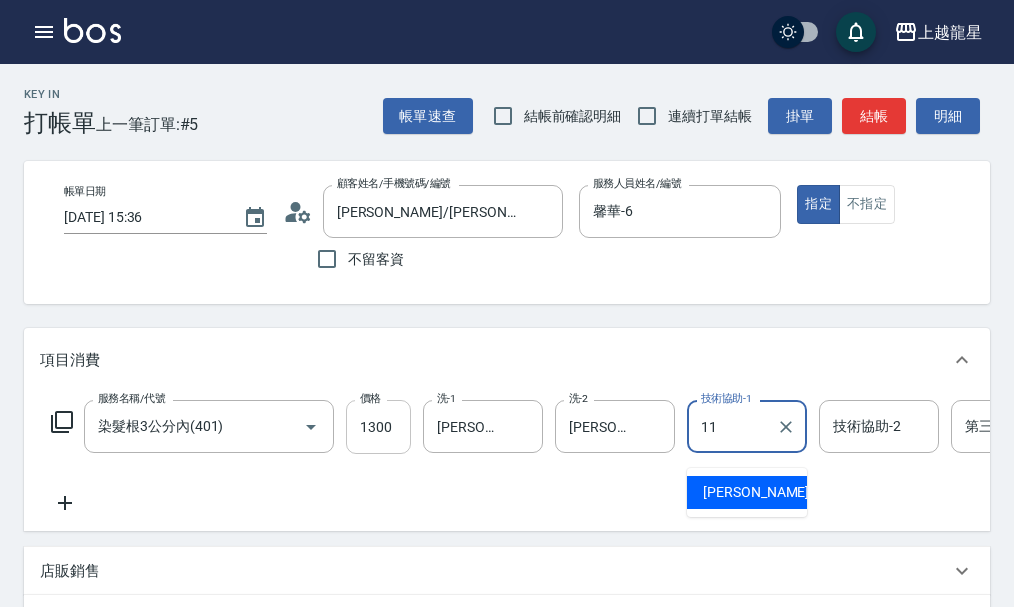 type on "[PERSON_NAME]-11" 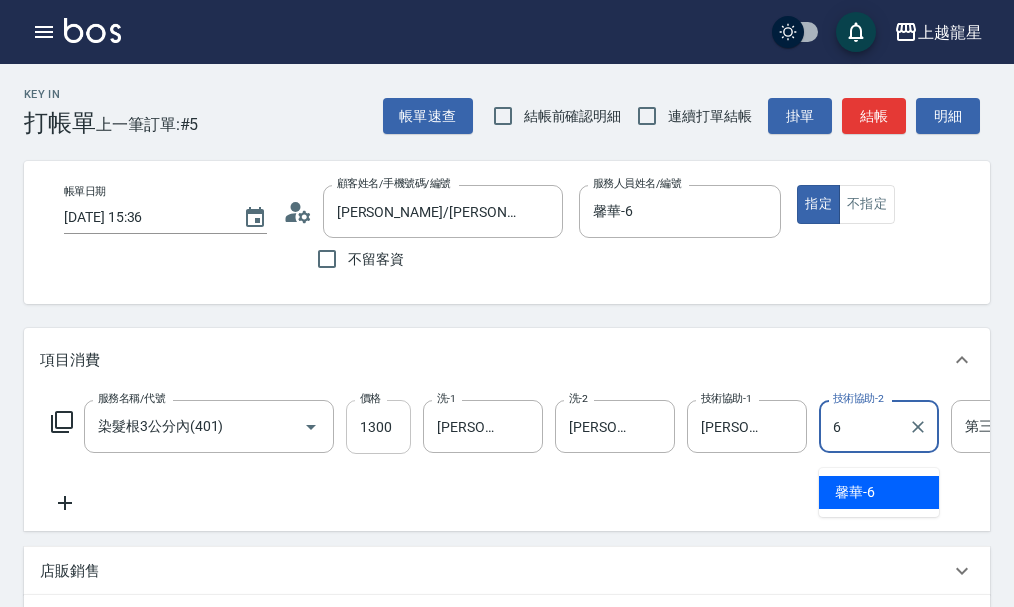 type on "馨華-6" 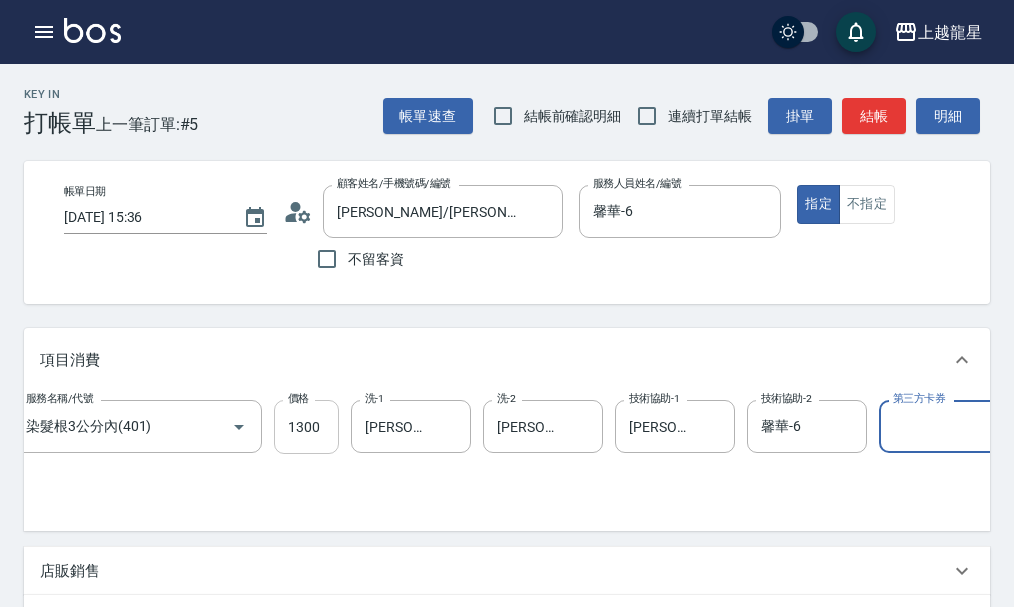 scroll, scrollTop: 0, scrollLeft: 69, axis: horizontal 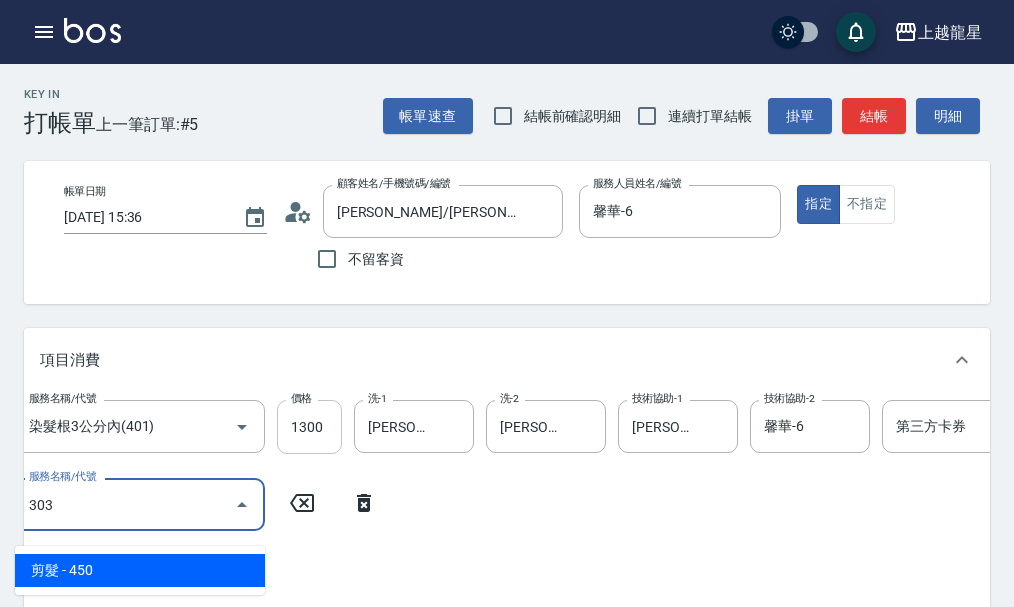 type on "剪髮(303)" 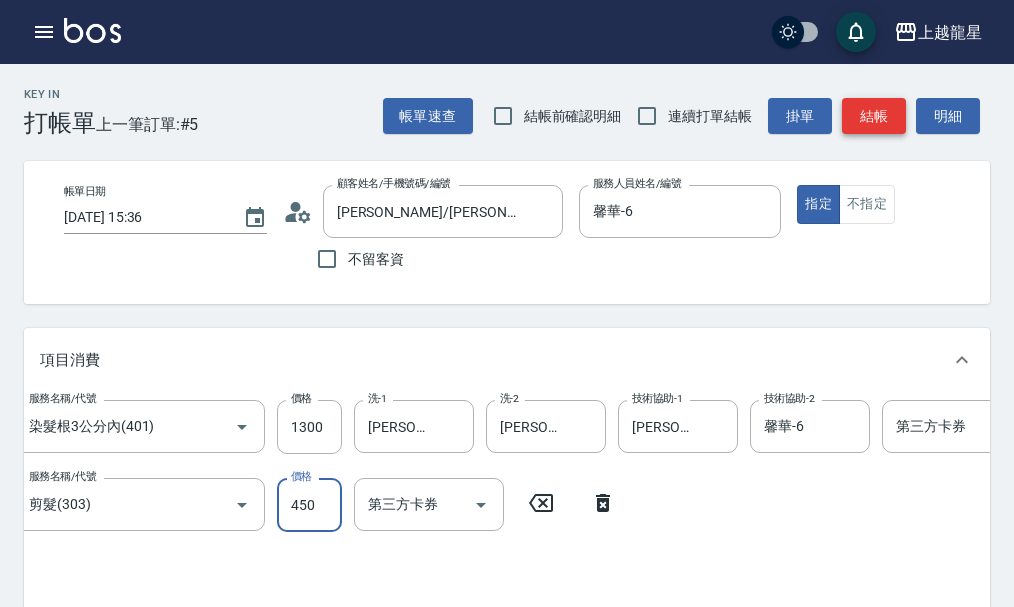 click on "結帳" at bounding box center (874, 116) 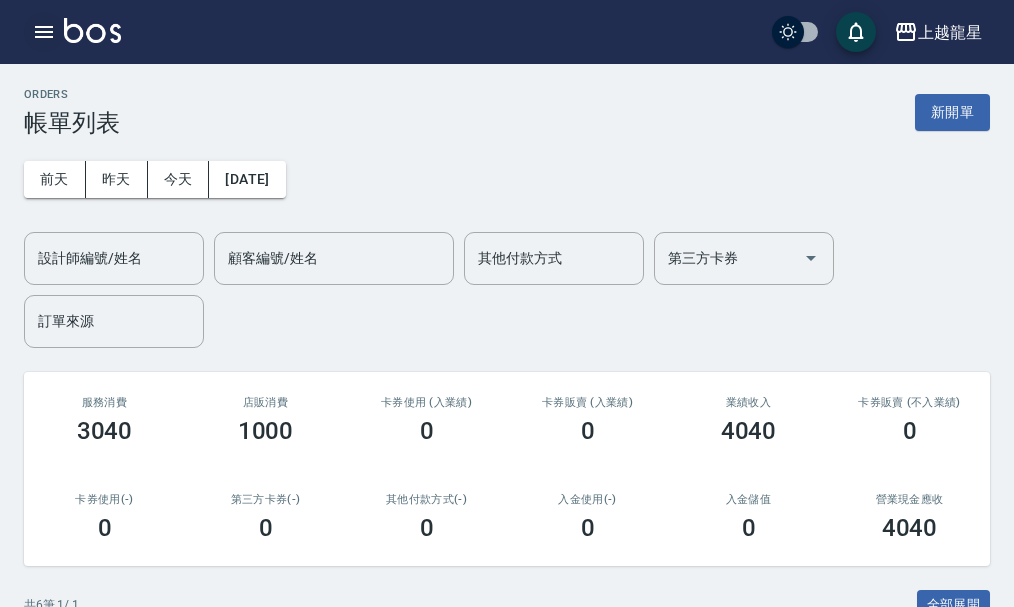 click 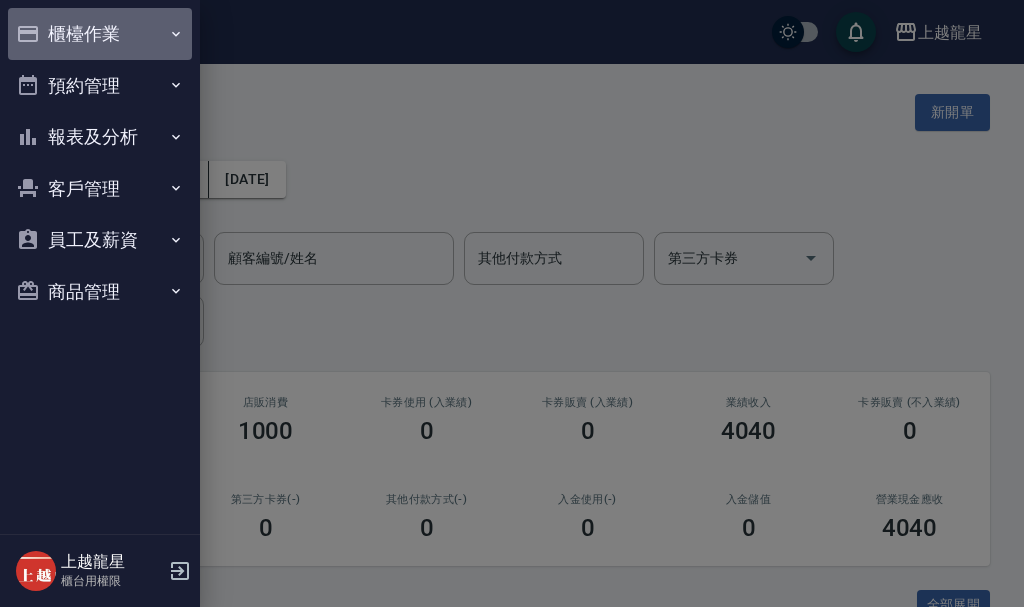 click on "櫃檯作業" at bounding box center [100, 34] 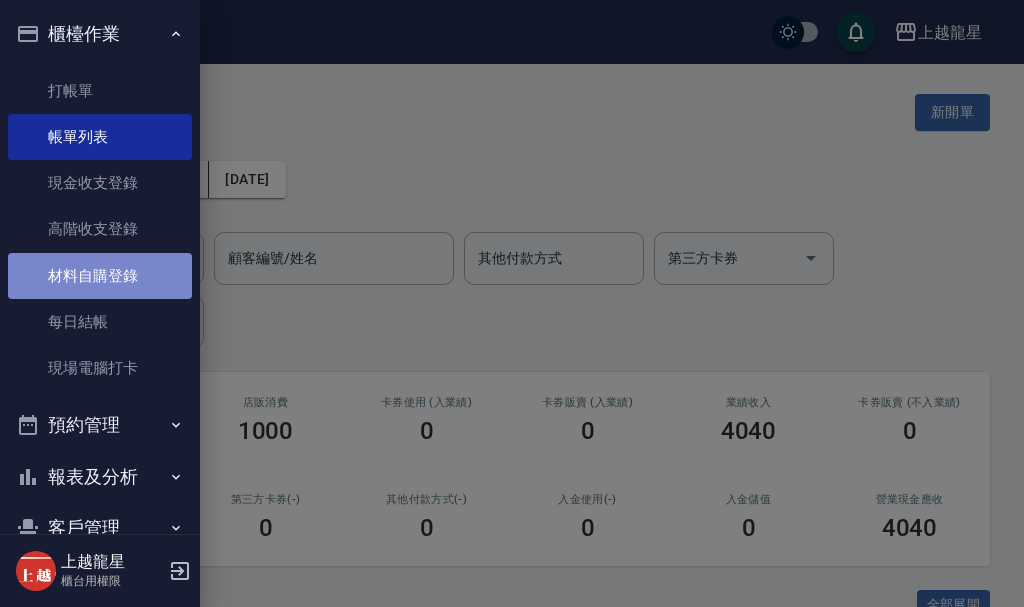 click on "材料自購登錄" at bounding box center [100, 276] 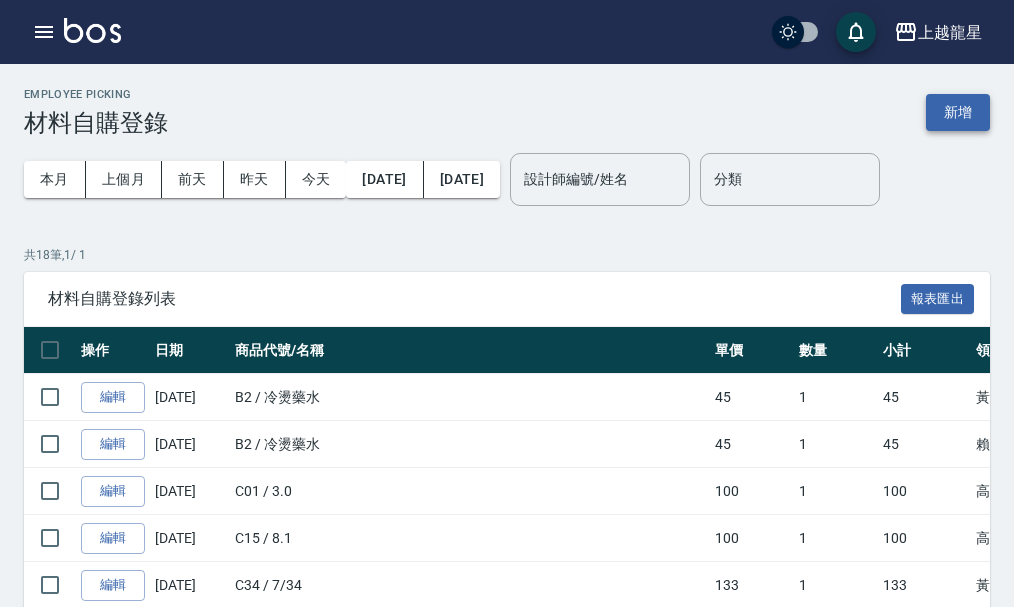 click on "新增" at bounding box center (958, 112) 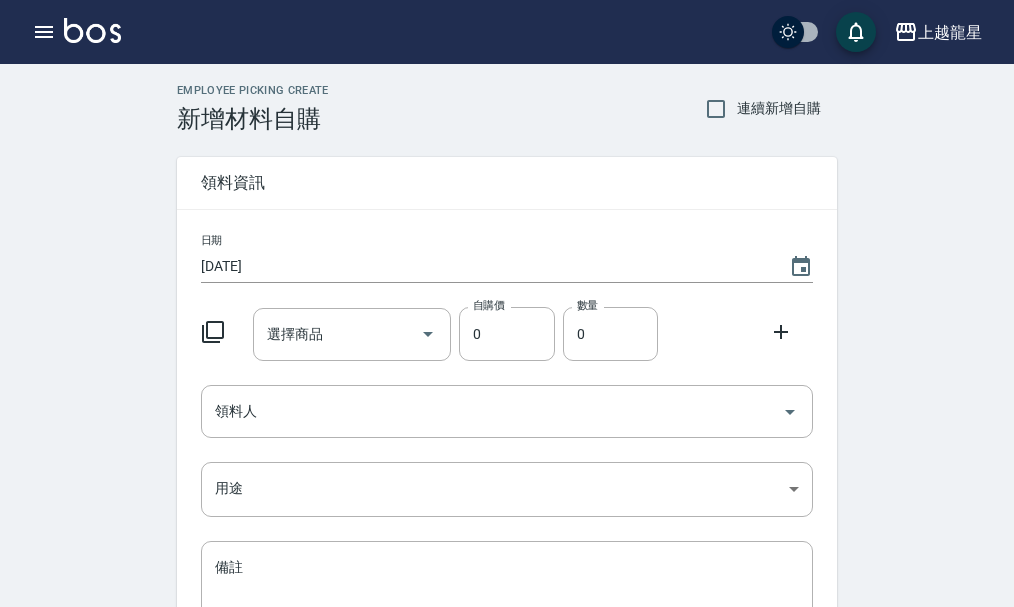 click 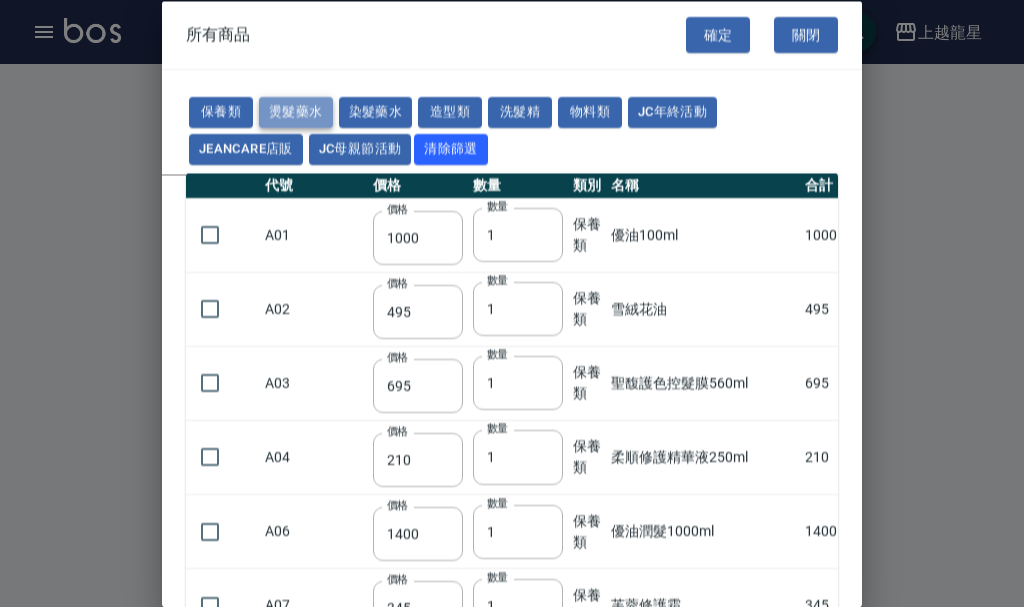 click on "燙髮藥水" at bounding box center (296, 112) 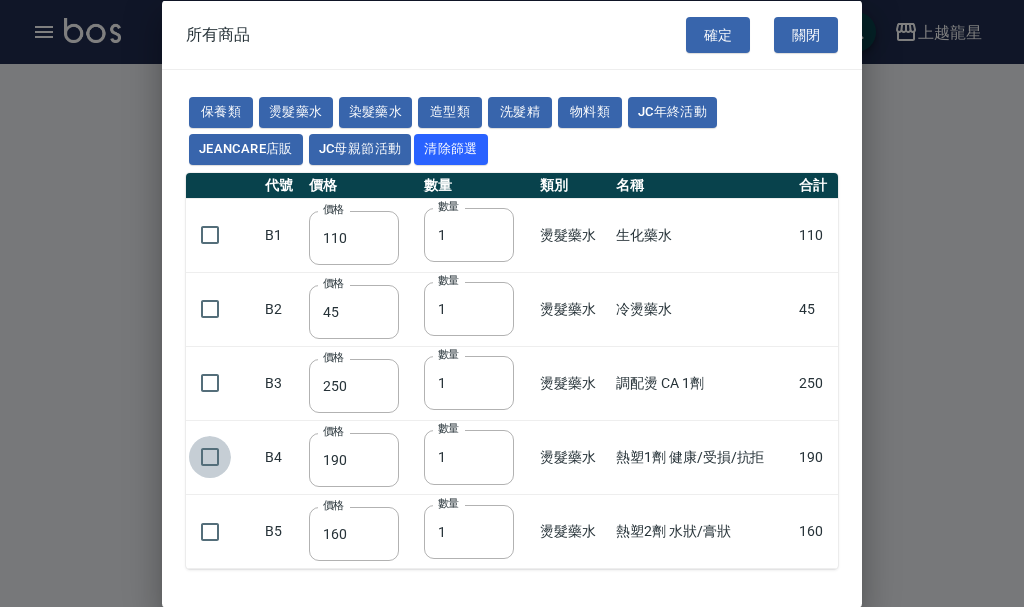 click at bounding box center (210, 457) 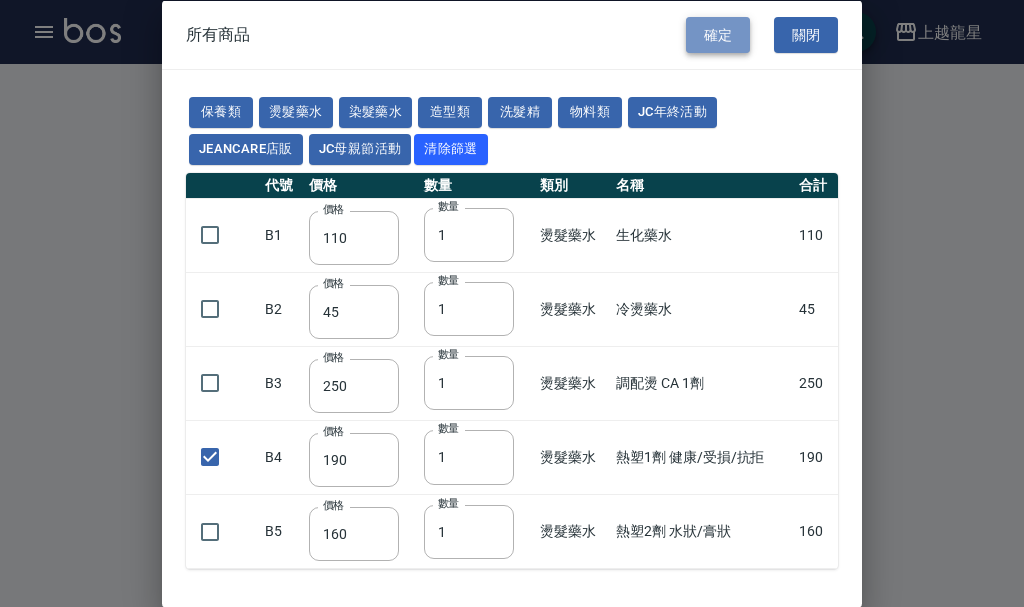 click on "確定" at bounding box center [718, 34] 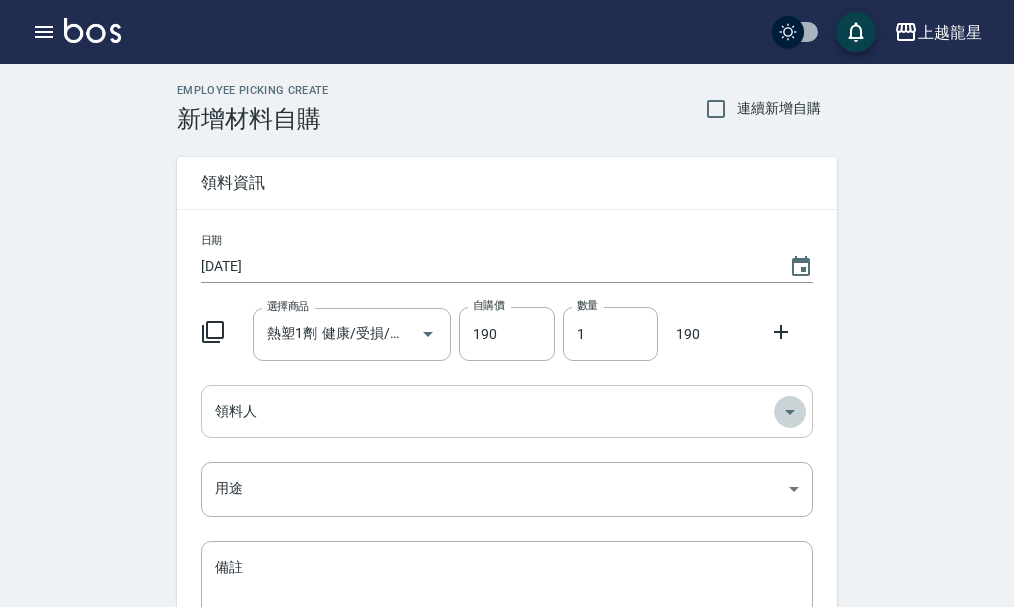 click 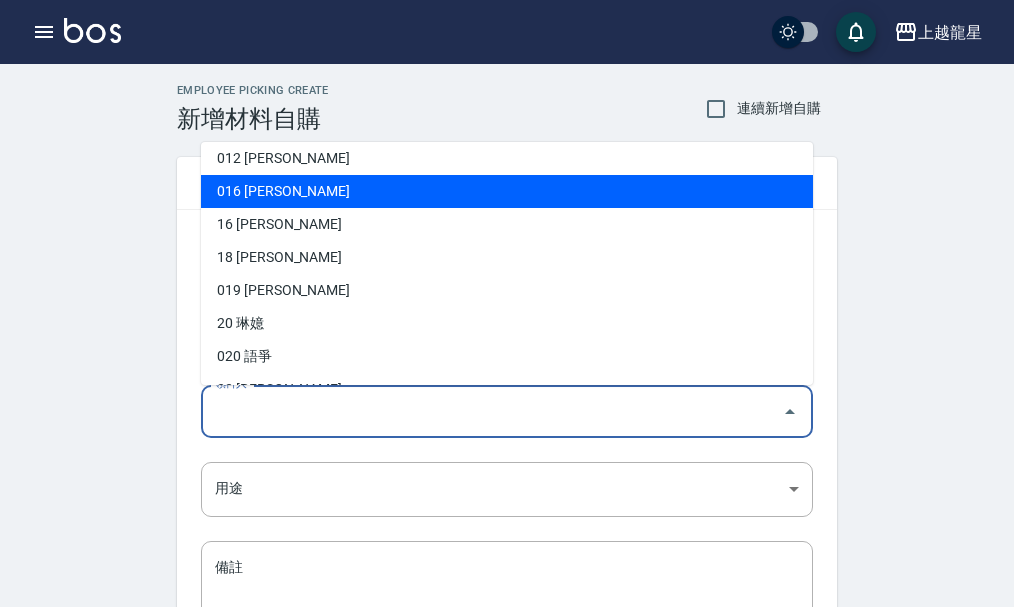scroll, scrollTop: 400, scrollLeft: 0, axis: vertical 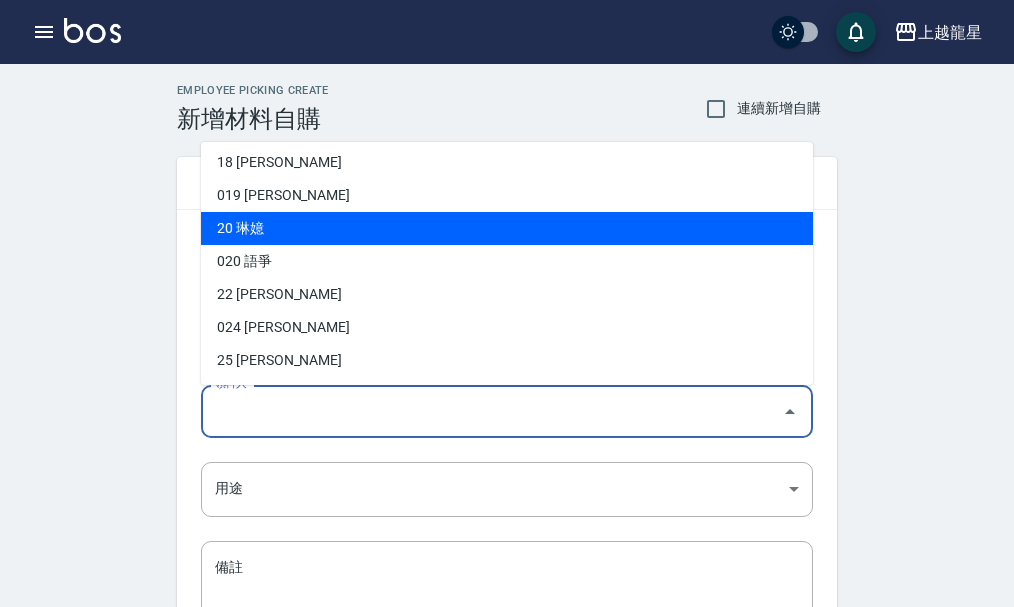click on "20 琳嬑" at bounding box center (507, 228) 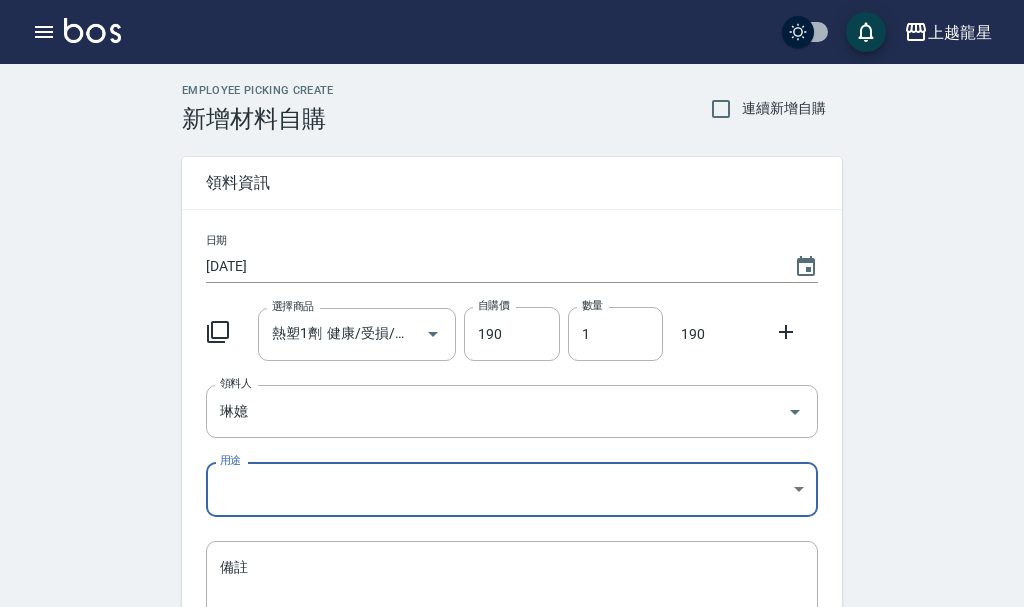 click on "上越龍星 登出 櫃檯作業 打帳單 帳單列表 現金收支登錄 高階收支登錄 材料自購登錄 每日結帳 現場電腦打卡 預約管理 預約管理 單日預約紀錄 單週預約紀錄 報表及分析 報表目錄 店家區間累計表 店家日報表 互助日報表 互助月報表 互助排行榜 互助點數明細 互助業績報表 全店業績分析表 每日業績分析表 營業統計分析表 設計師業績表 設計師日報表 設計師業績分析表 設計師業績月報表 設計師抽成報表 設計師排行榜 商品銷售排行榜 商品消耗明細 服務扣項明細表 單一服務項目查詢 店販抽成明細 顧客入金餘額表 客戶管理 客戶列表 客資篩選匯出 卡券管理 入金管理 員工及薪資 員工列表 商品管理 商品分類設定 商品列表 上越龍星 櫃台用權限 Employee Picking Create 新增材料自購 連續新增自購 領料資訊 日期 [DATE] 選擇商品 熱塑1劑  健康/受損/抗拒 選擇商品 自購價 1" at bounding box center (512, 412) 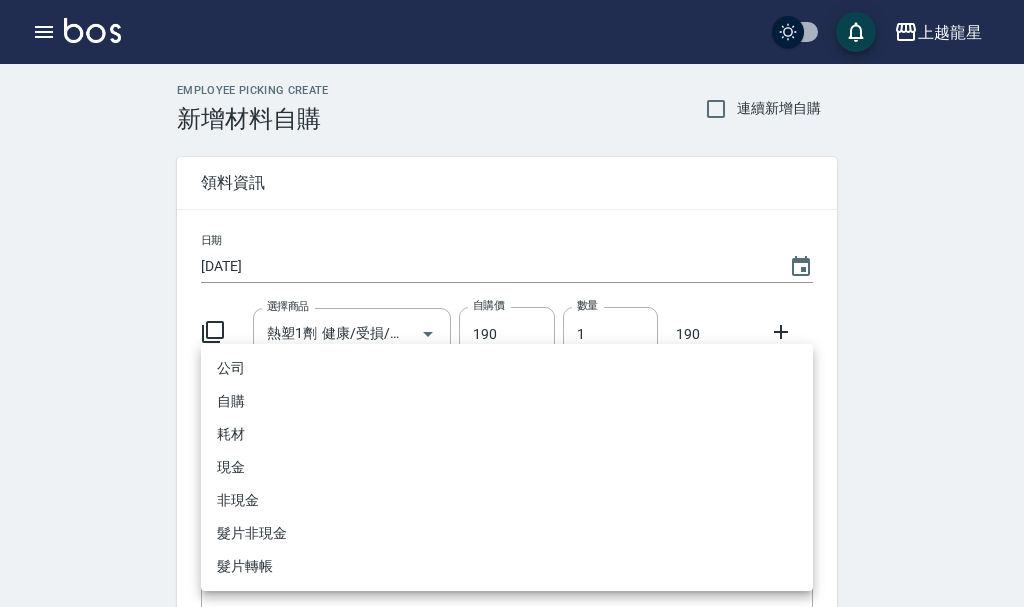 click on "自購" at bounding box center [507, 401] 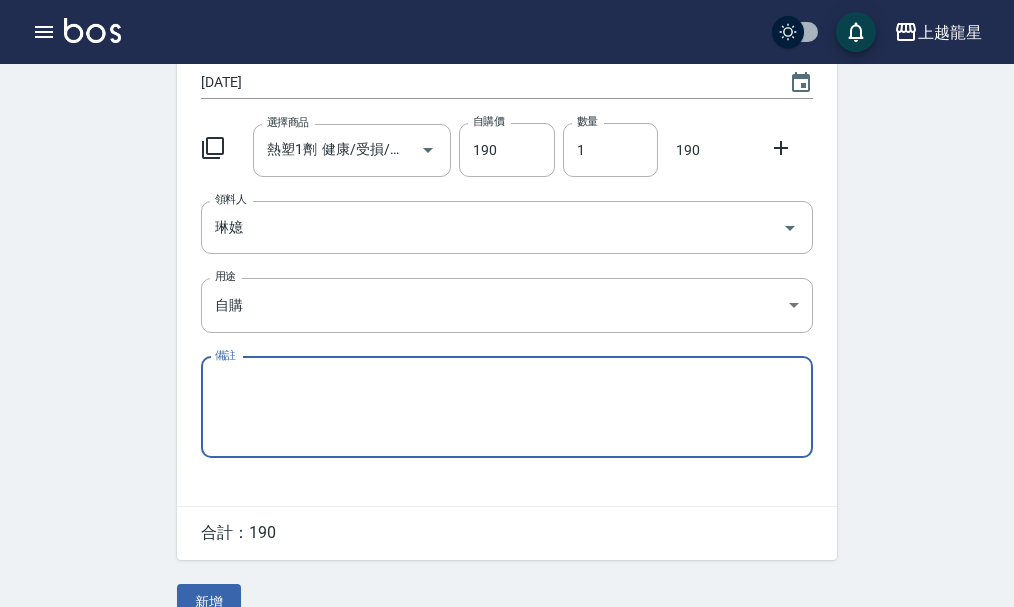 scroll, scrollTop: 220, scrollLeft: 0, axis: vertical 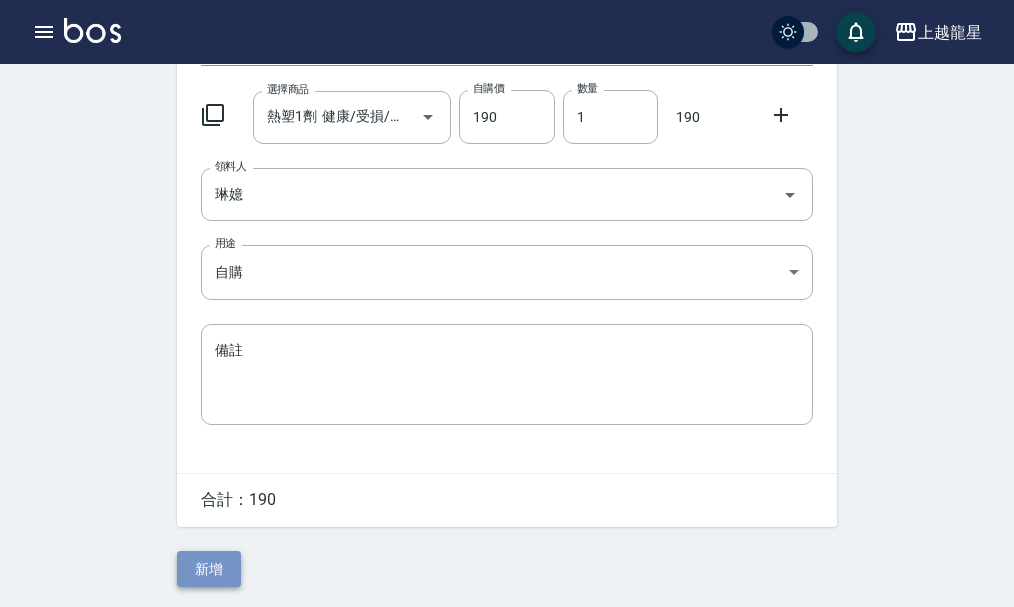 click on "新增" at bounding box center (209, 569) 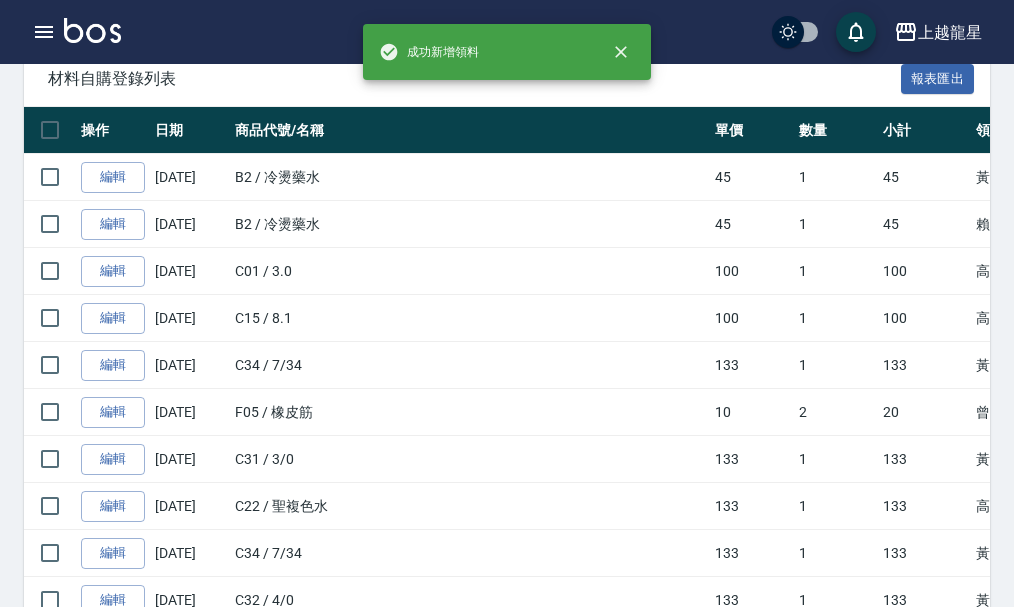 scroll, scrollTop: 0, scrollLeft: 0, axis: both 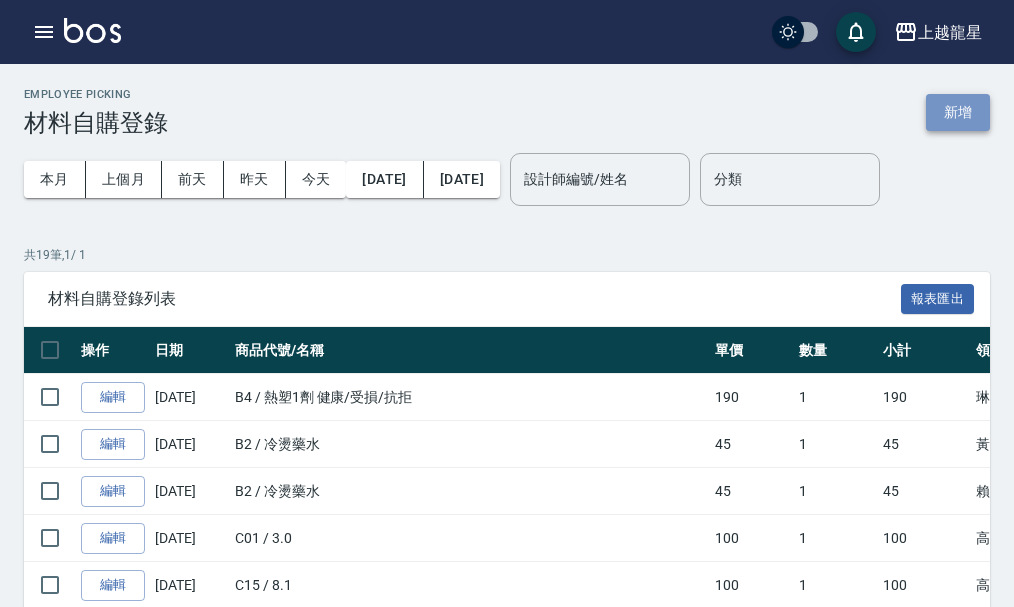 click on "新增" at bounding box center (958, 112) 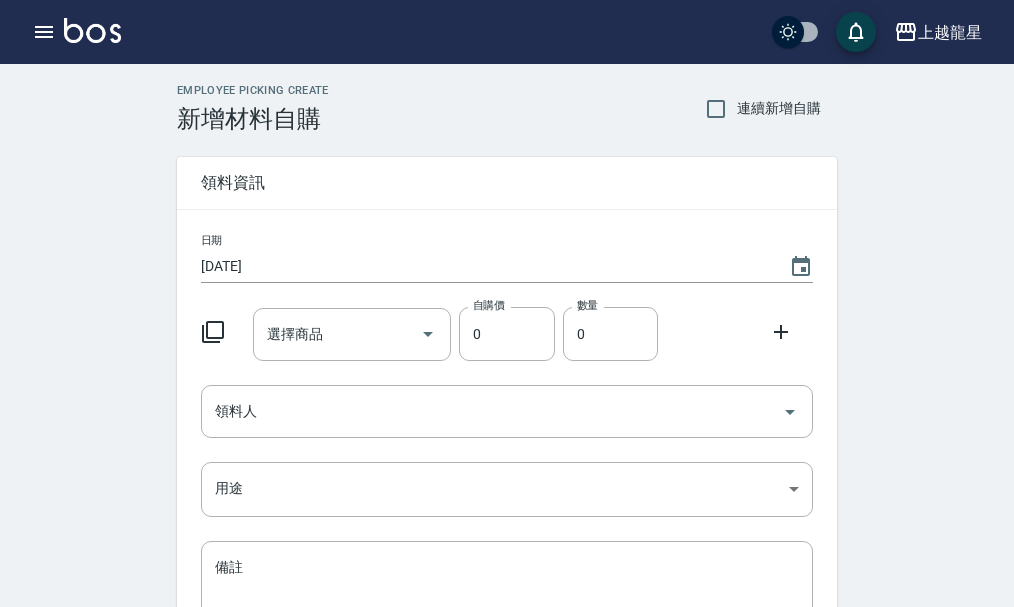 click 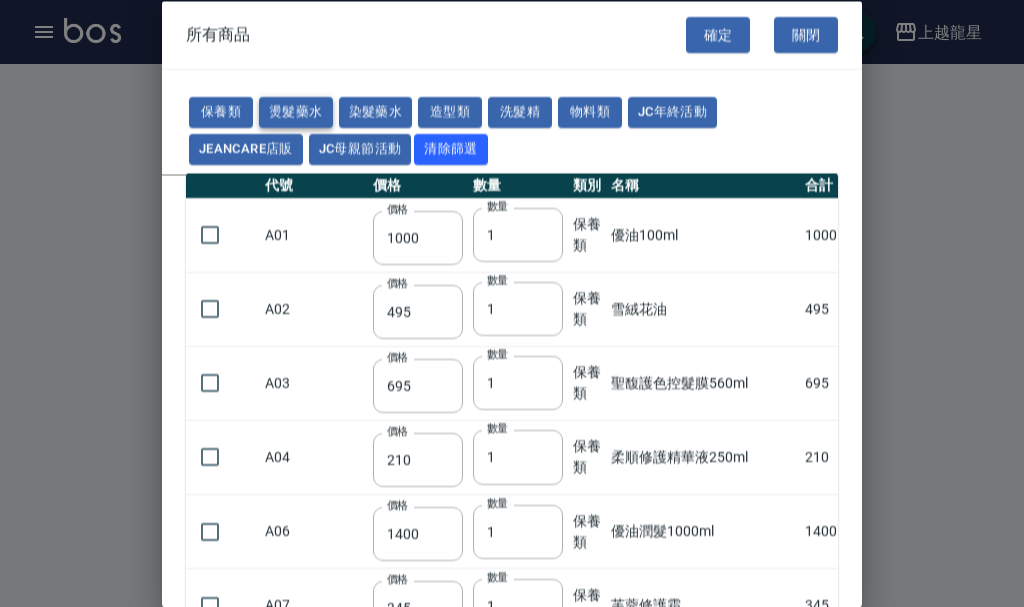 click on "燙髮藥水" at bounding box center [296, 112] 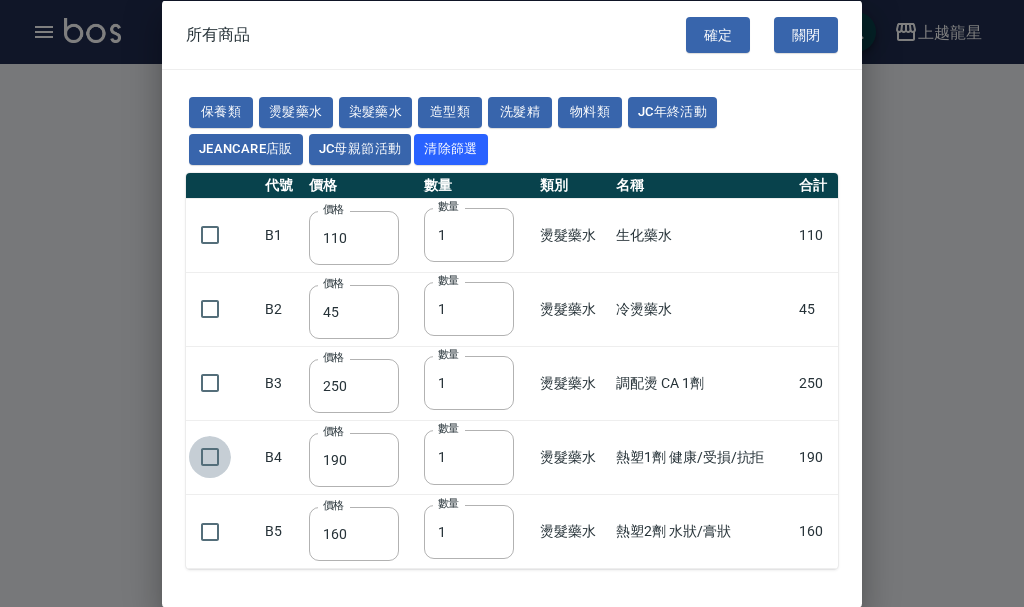 click at bounding box center [210, 457] 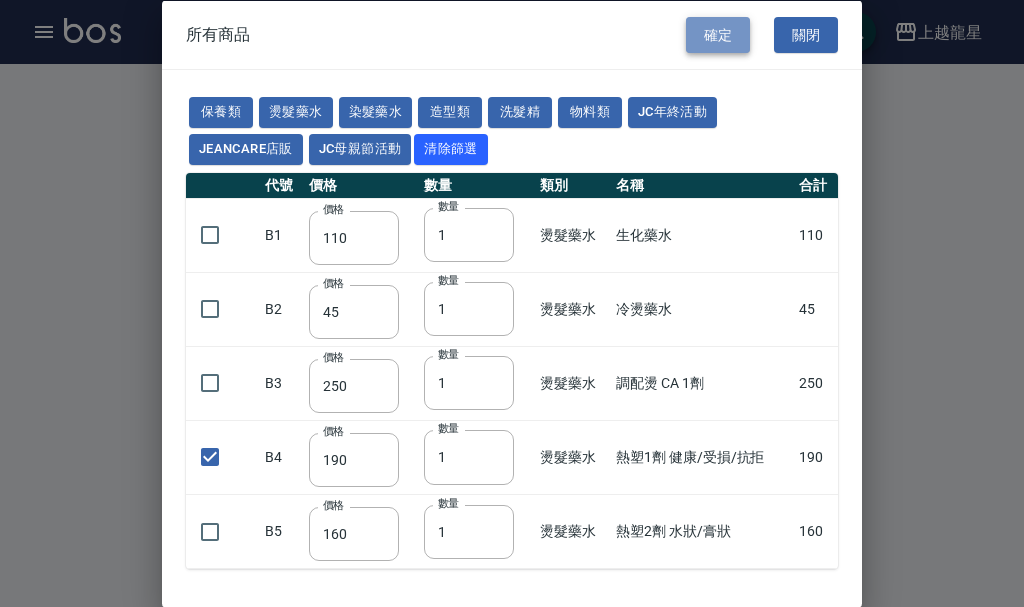 click on "確定" at bounding box center (718, 34) 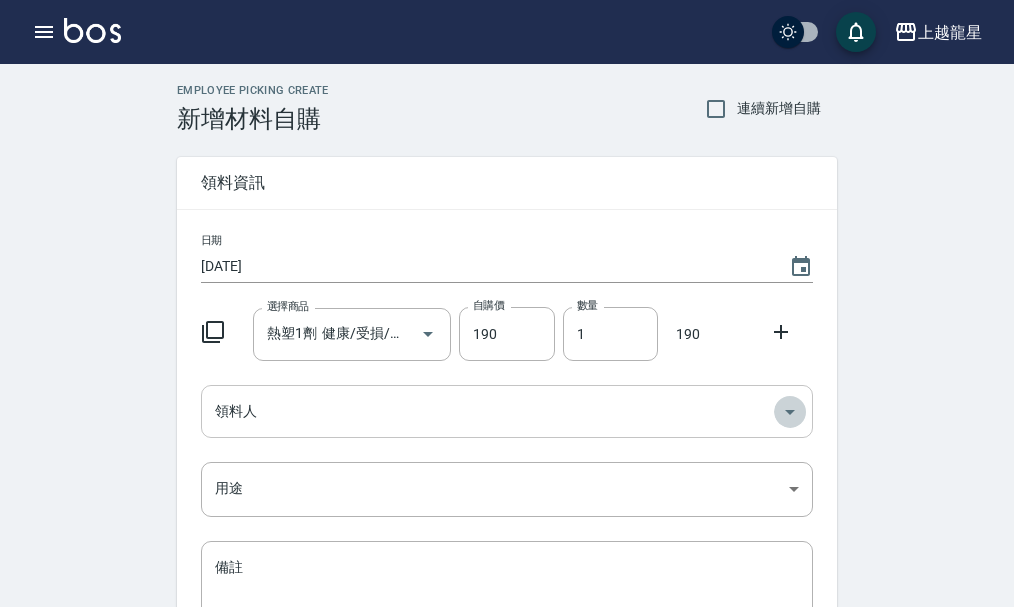 click 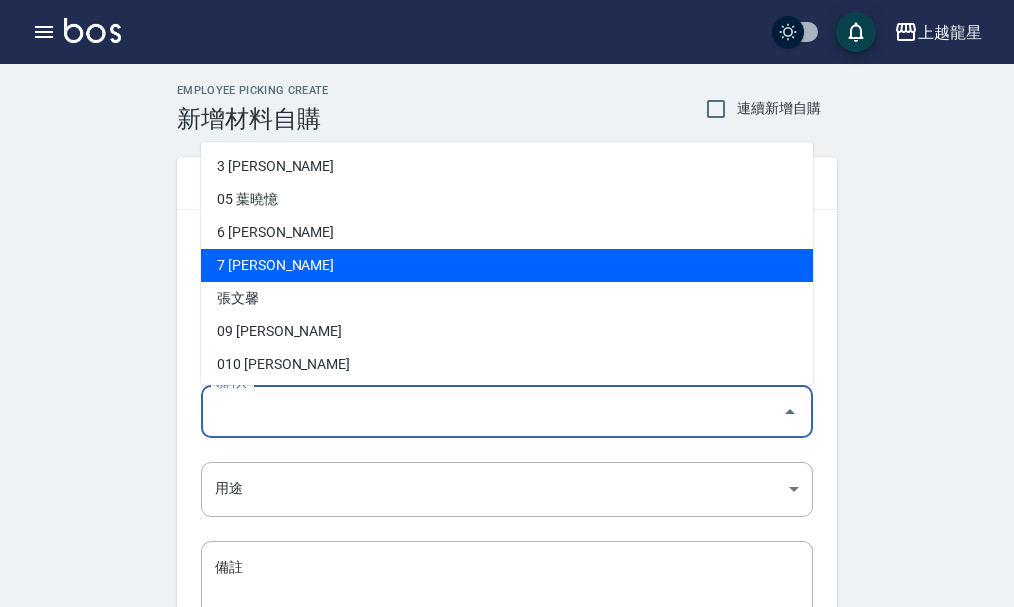 click on "7 [PERSON_NAME]" at bounding box center (507, 265) 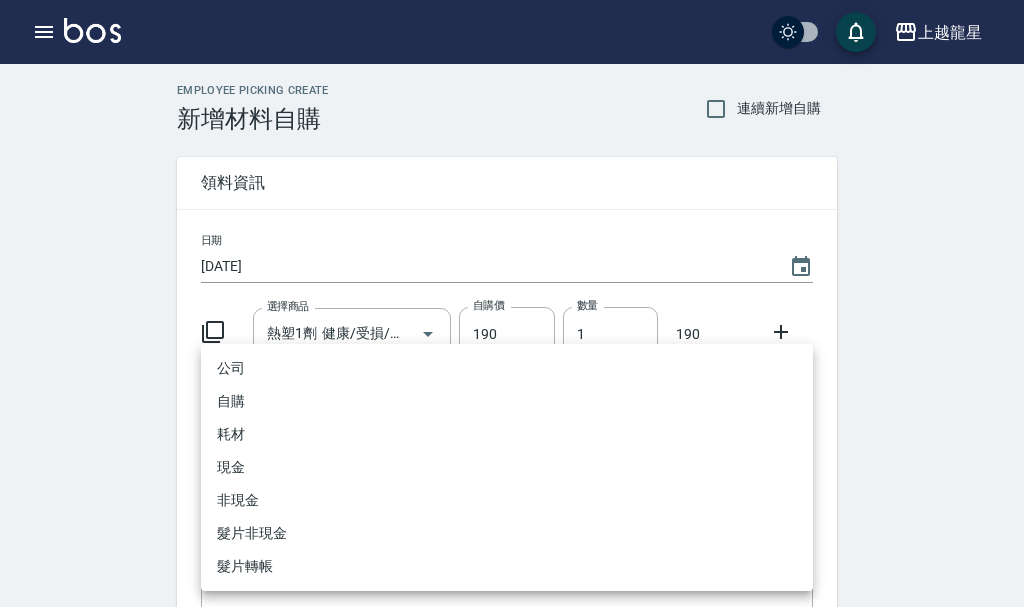 click on "上越龍星 登出 櫃檯作業 打帳單 帳單列表 現金收支登錄 高階收支登錄 材料自購登錄 每日結帳 現場電腦打卡 預約管理 預約管理 單日預約紀錄 單週預約紀錄 報表及分析 報表目錄 店家區間累計表 店家日報表 互助日報表 互助月報表 互助排行榜 互助點數明細 互助業績報表 全店業績分析表 每日業績分析表 營業統計分析表 設計師業績表 設計師日報表 設計師業績分析表 設計師業績月報表 設計師抽成報表 設計師排行榜 商品銷售排行榜 商品消耗明細 服務扣項明細表 單一服務項目查詢 店販抽成明細 顧客入金餘額表 客戶管理 客戶列表 客資篩選匯出 卡券管理 入金管理 員工及薪資 員工列表 商品管理 商品分類設定 商品列表 上越龍星 櫃台用權限 Employee Picking Create 新增材料自購 連續新增自購 領料資訊 日期 [DATE] 選擇商品 熱塑1劑  健康/受損/抗拒 選擇商品 自購價 1" at bounding box center [512, 412] 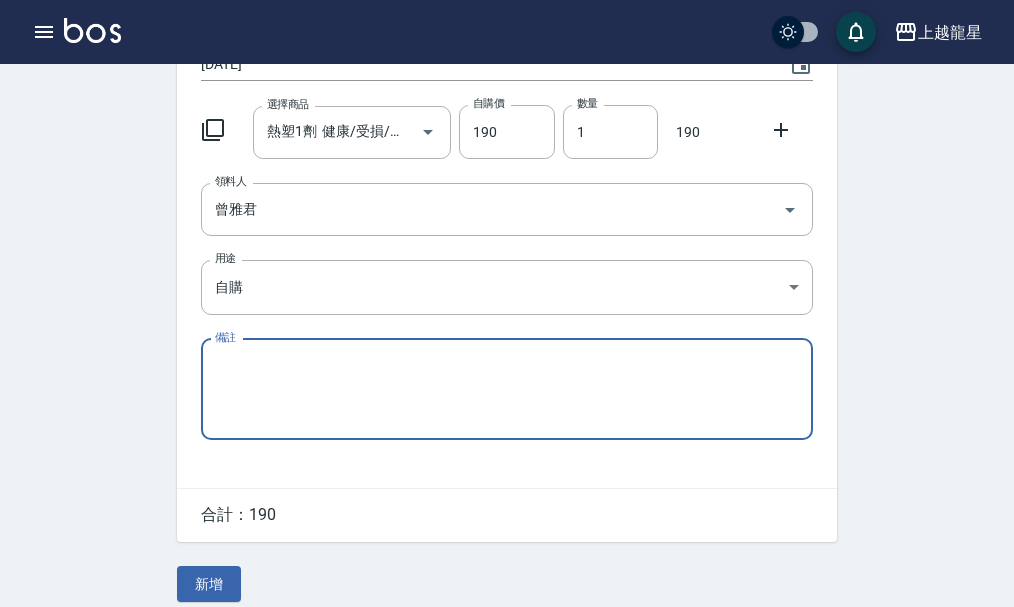 scroll, scrollTop: 220, scrollLeft: 0, axis: vertical 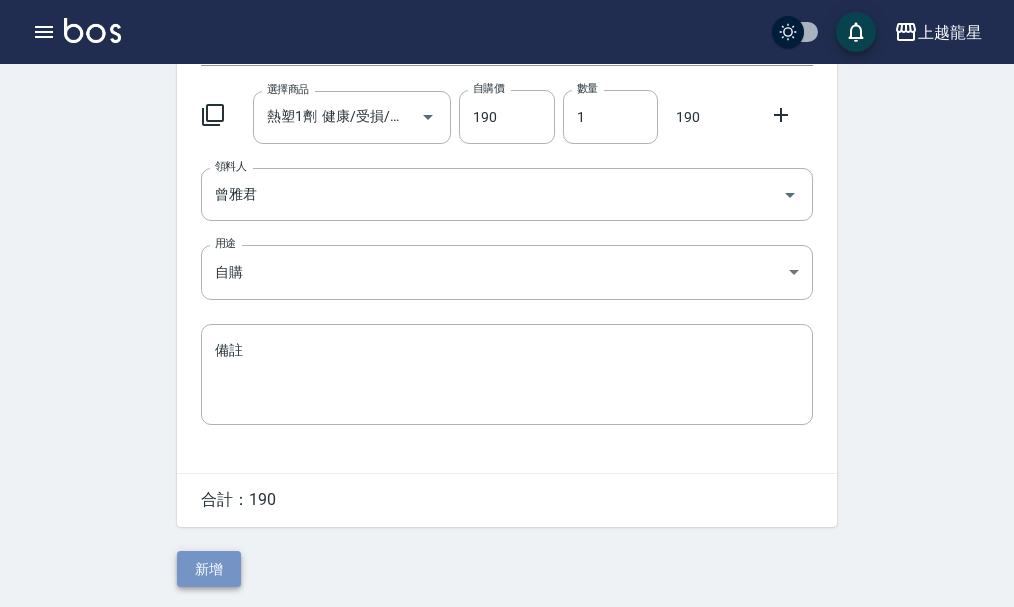 click on "新增" at bounding box center [209, 569] 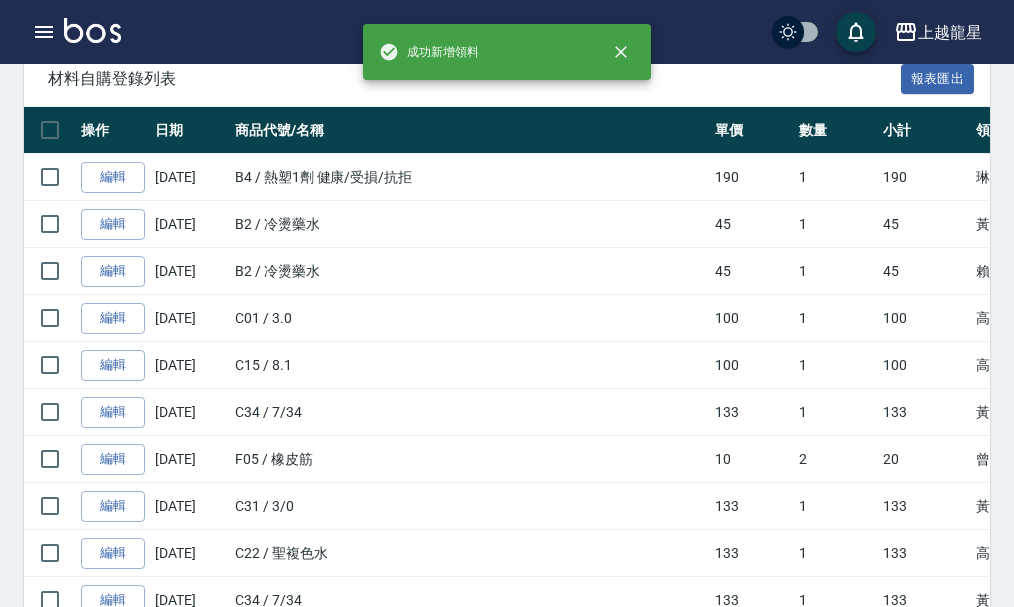 scroll, scrollTop: 0, scrollLeft: 0, axis: both 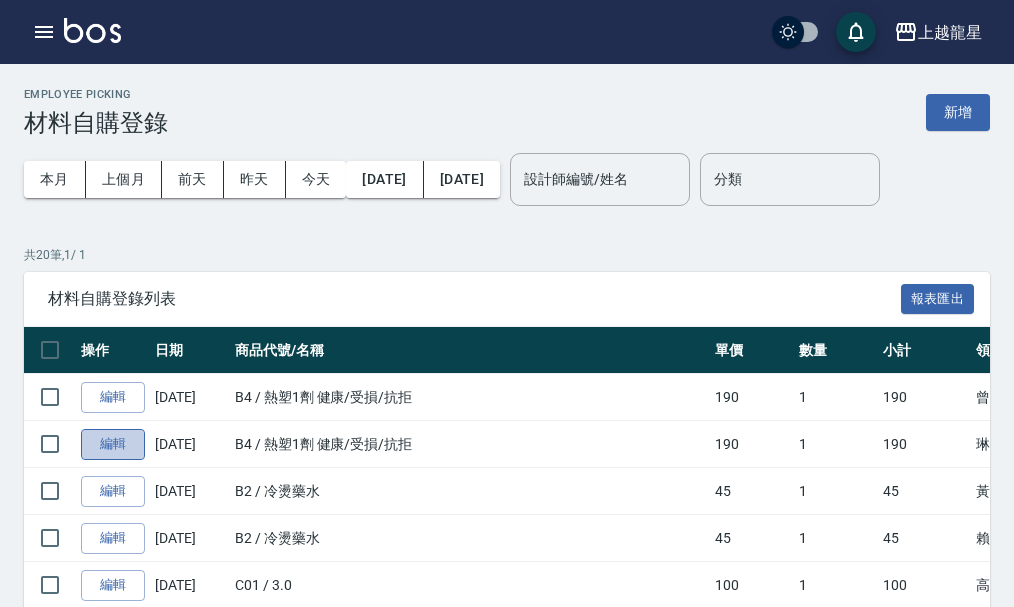 click on "編輯" at bounding box center [113, 444] 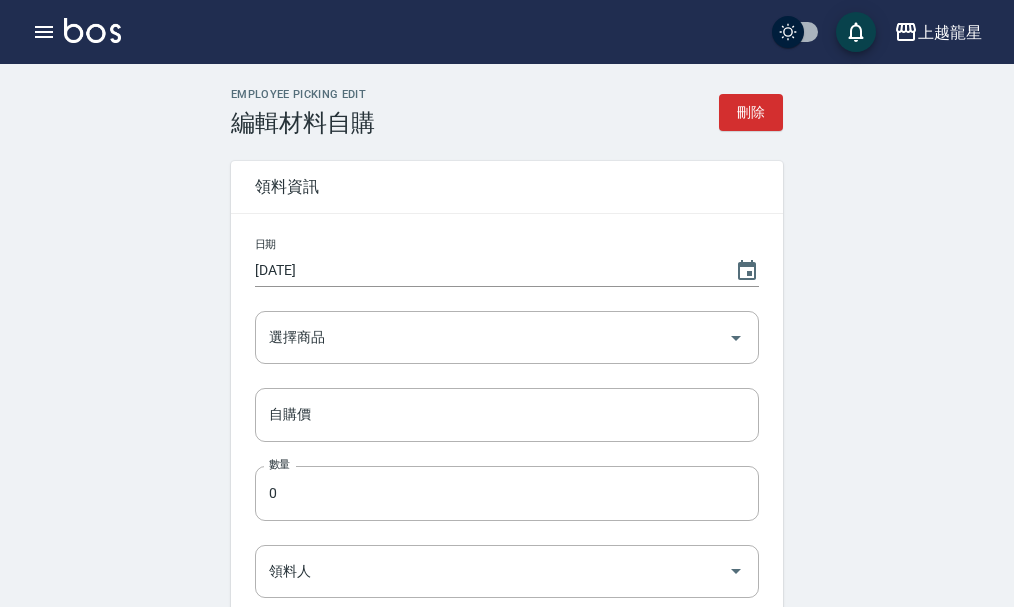 type on "熱塑1劑  健康/受損/抗拒" 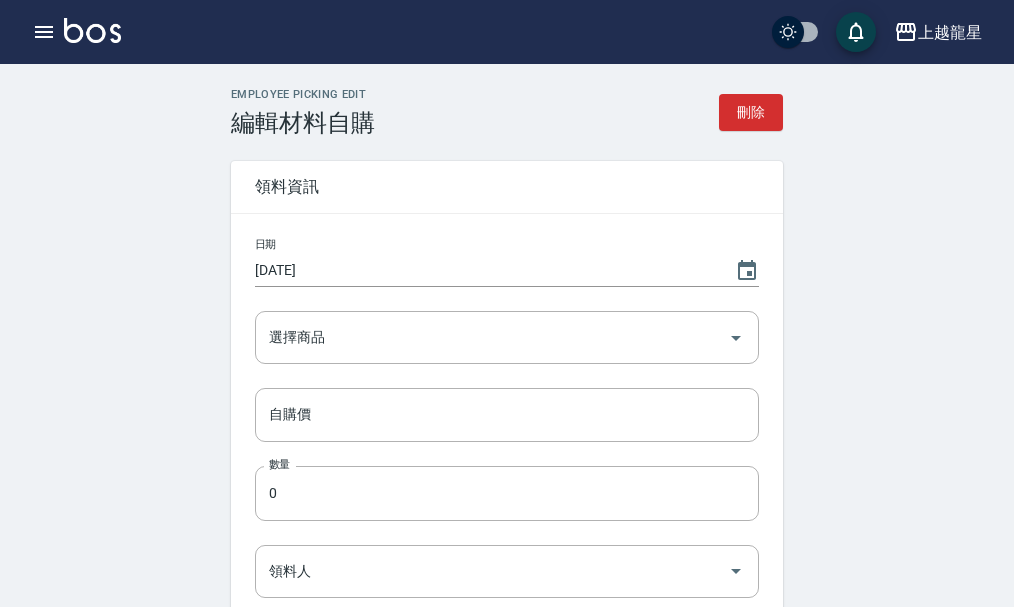 type on "190" 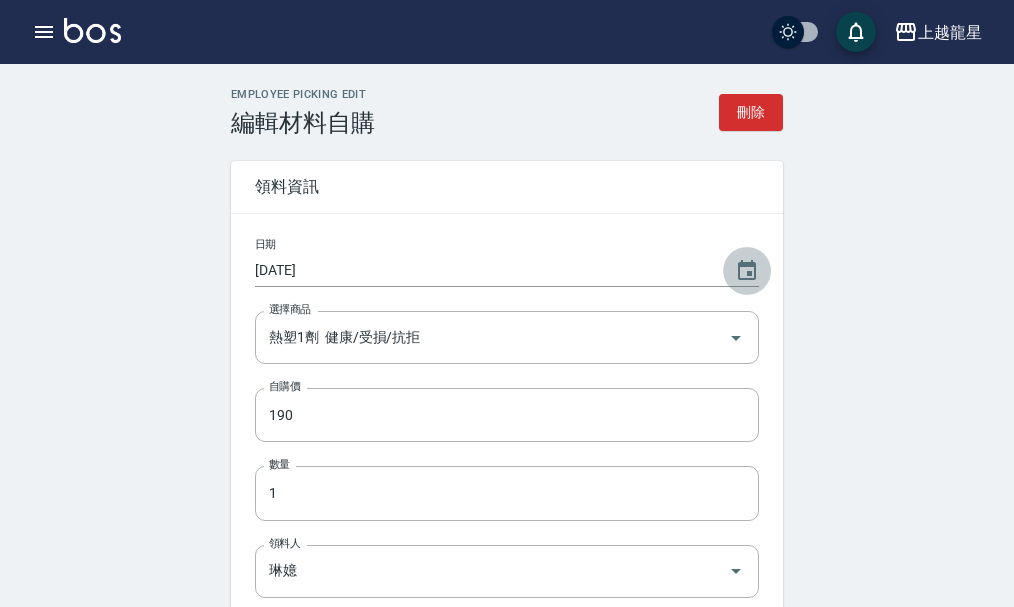click 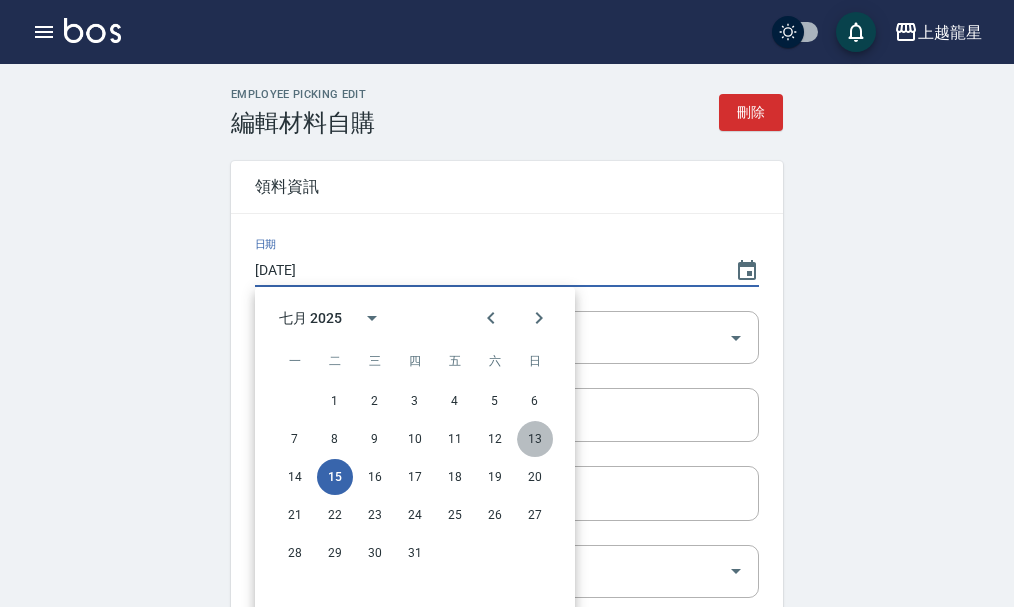 click on "13" at bounding box center [535, 439] 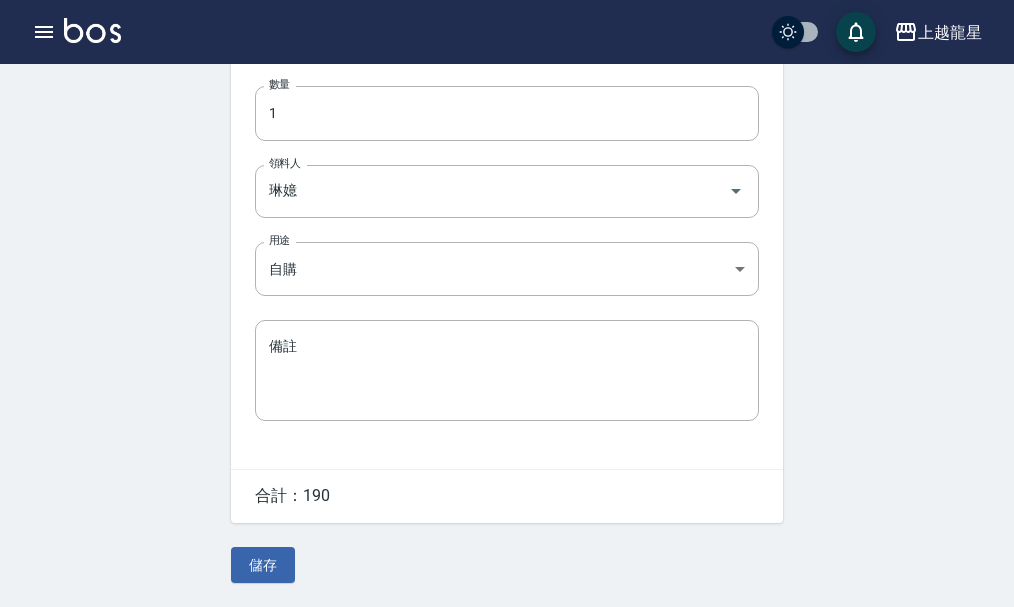 scroll, scrollTop: 383, scrollLeft: 0, axis: vertical 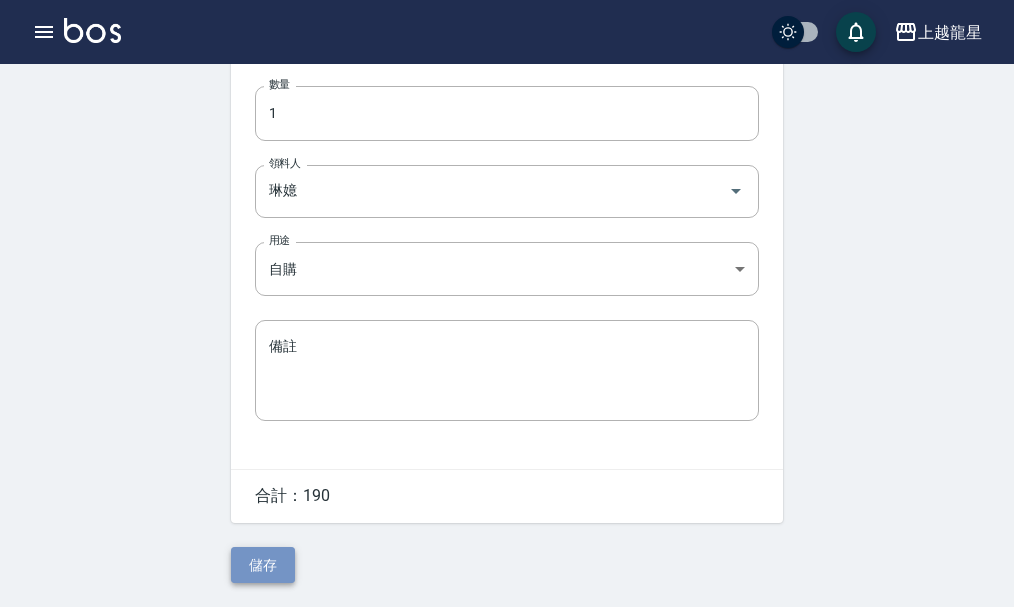 click on "儲存" at bounding box center [263, 565] 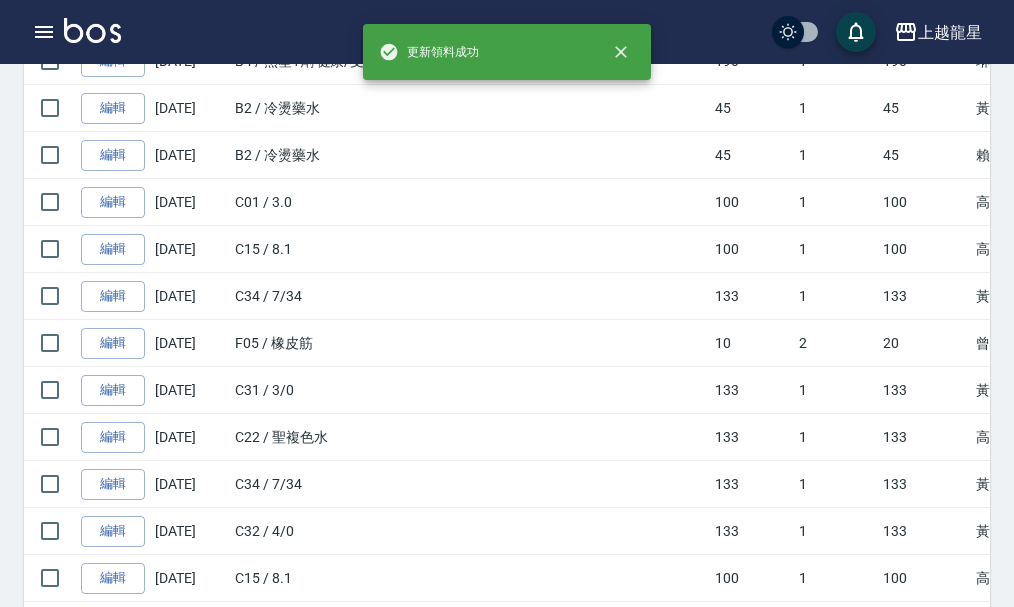 scroll, scrollTop: 0, scrollLeft: 0, axis: both 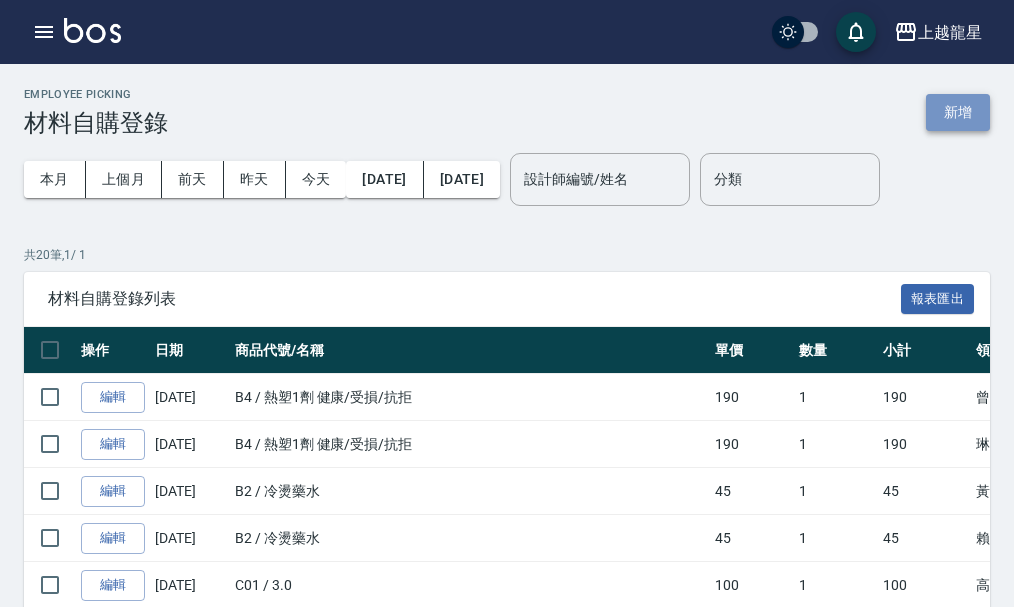 click on "新增" at bounding box center [958, 112] 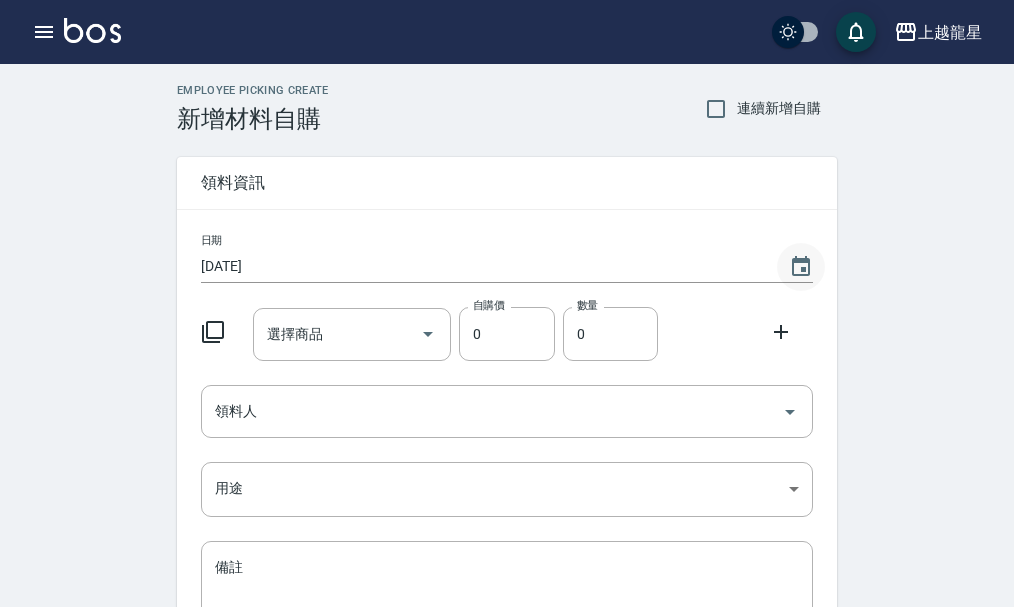 click 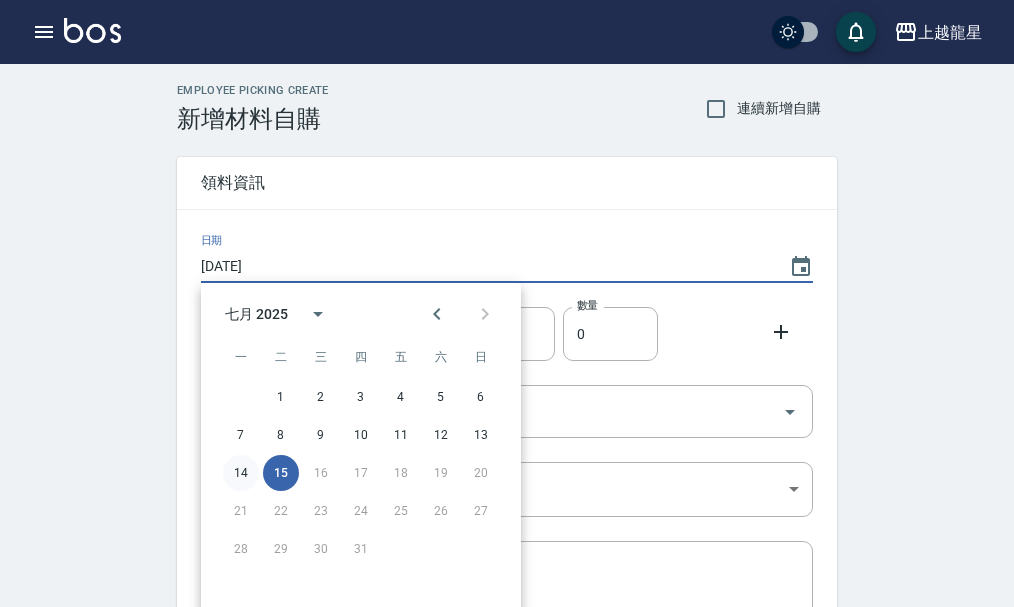 click on "14" at bounding box center (241, 473) 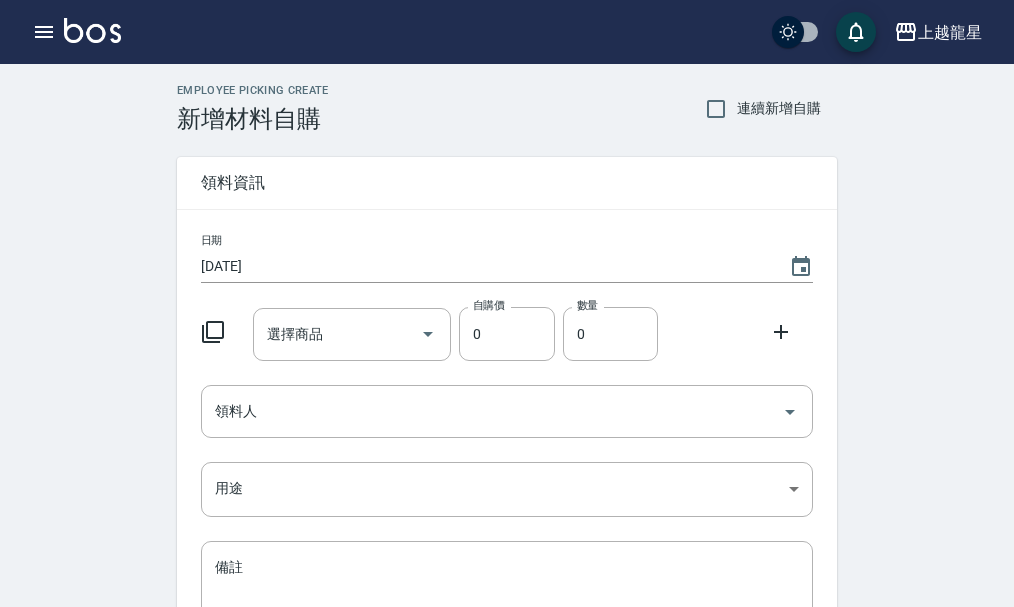 click 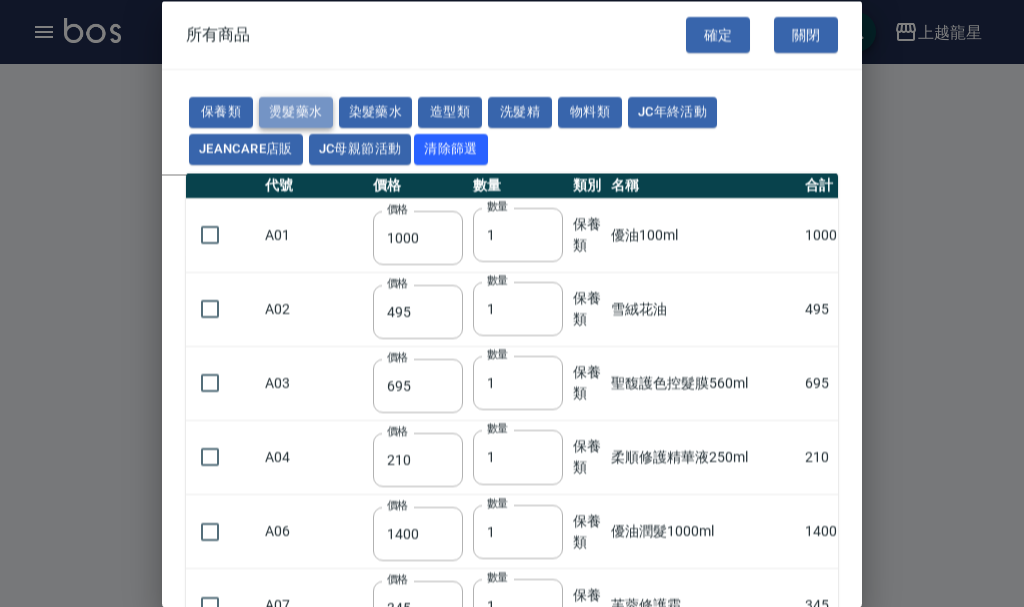 click on "燙髮藥水" at bounding box center [296, 112] 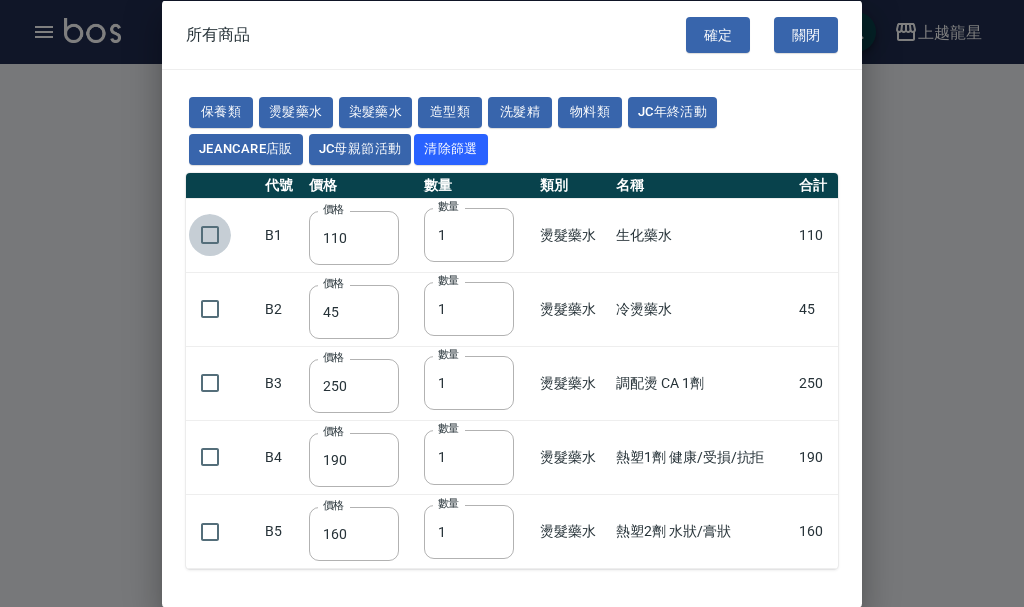 click at bounding box center (210, 235) 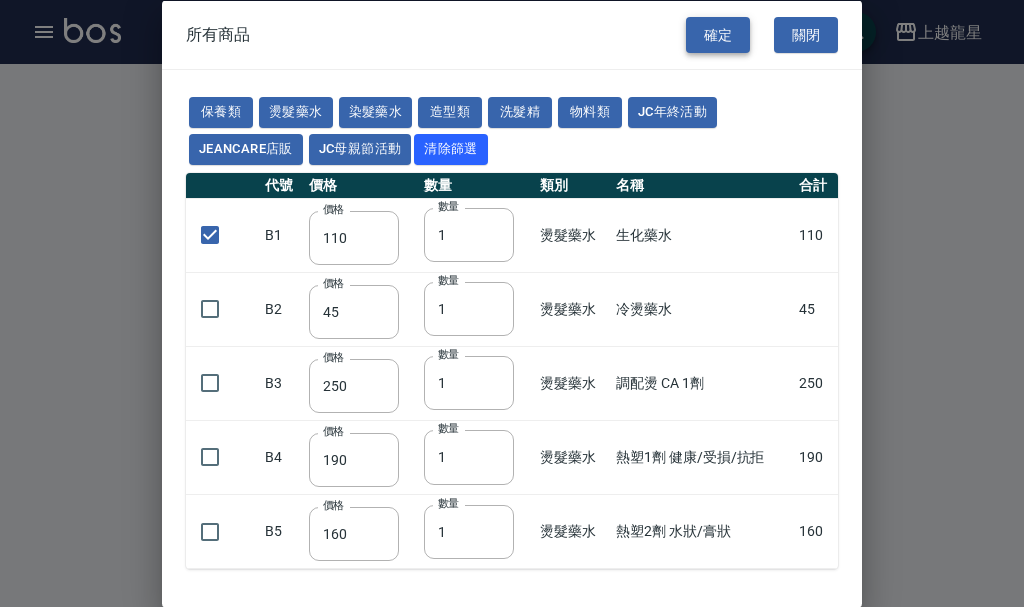 click on "確定" at bounding box center (718, 34) 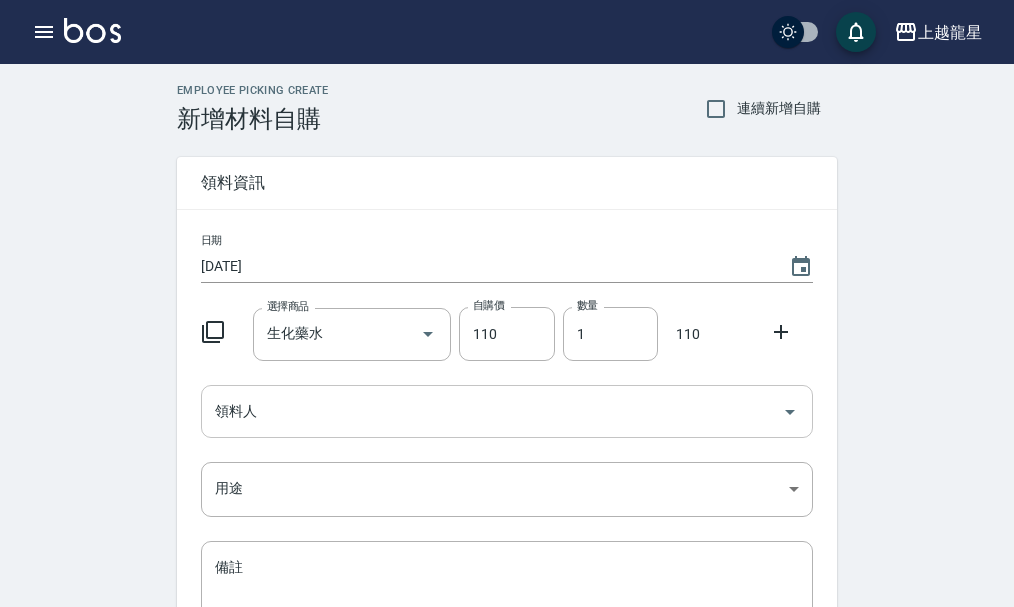 click 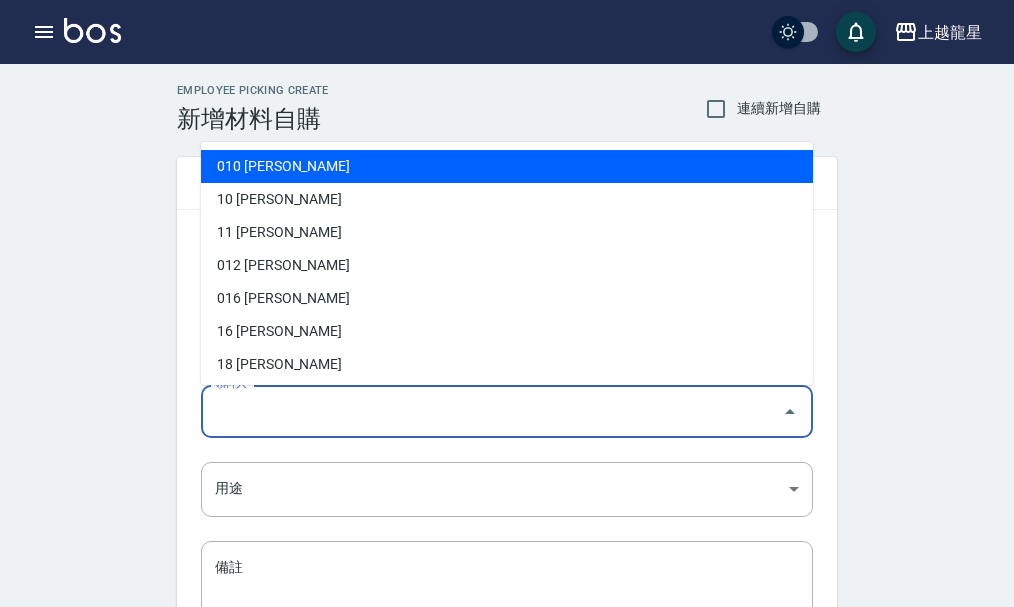 scroll, scrollTop: 200, scrollLeft: 0, axis: vertical 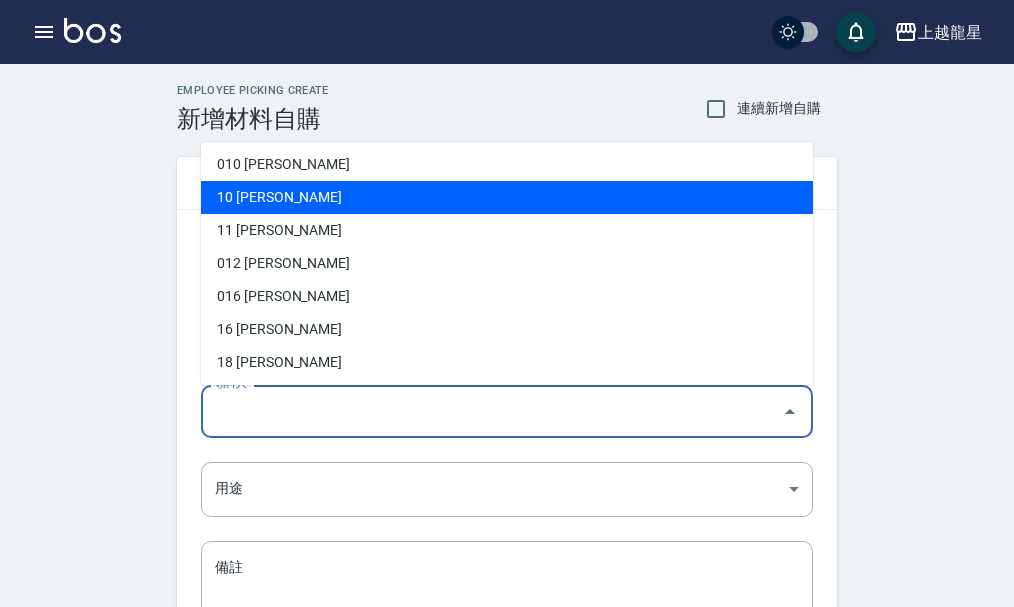 click on "10 [PERSON_NAME]" at bounding box center [507, 197] 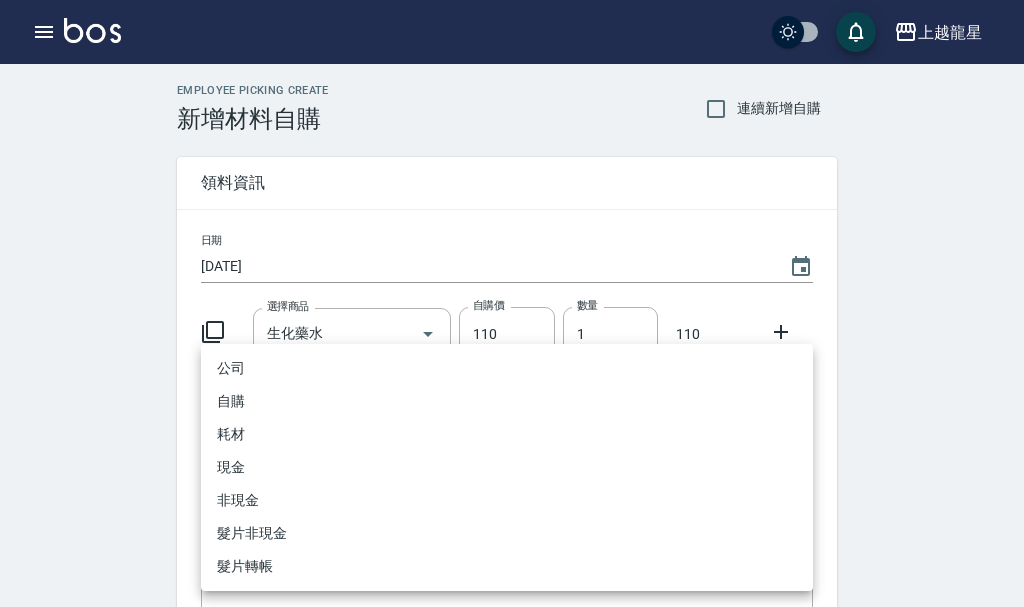 click on "上越龍星 登出 櫃檯作業 打帳單 帳單列表 現金收支登錄 高階收支登錄 材料自購登錄 每日結帳 現場電腦打卡 預約管理 預約管理 單日預約紀錄 單週預約紀錄 報表及分析 報表目錄 店家區間累計表 店家日報表 互助日報表 互助月報表 互助排行榜 互助點數明細 互助業績報表 全店業績分析表 每日業績分析表 營業統計分析表 設計師業績表 設計師日報表 設計師業績分析表 設計師業績月報表 設計師抽成報表 設計師排行榜 商品銷售排行榜 商品消耗明細 服務扣項明細表 單一服務項目查詢 店販抽成明細 顧客入金餘額表 客戶管理 客戶列表 客資篩選匯出 卡券管理 入金管理 員工及薪資 員工列表 商品管理 商品分類設定 商品列表 上越龍星 櫃台用權限 Employee Picking Create 新增材料自購 連續新增自購 領料資訊 日期 [DATE] 選擇商品 生化藥水 選擇商品 自購價 110 自購價 數量 1" at bounding box center (512, 412) 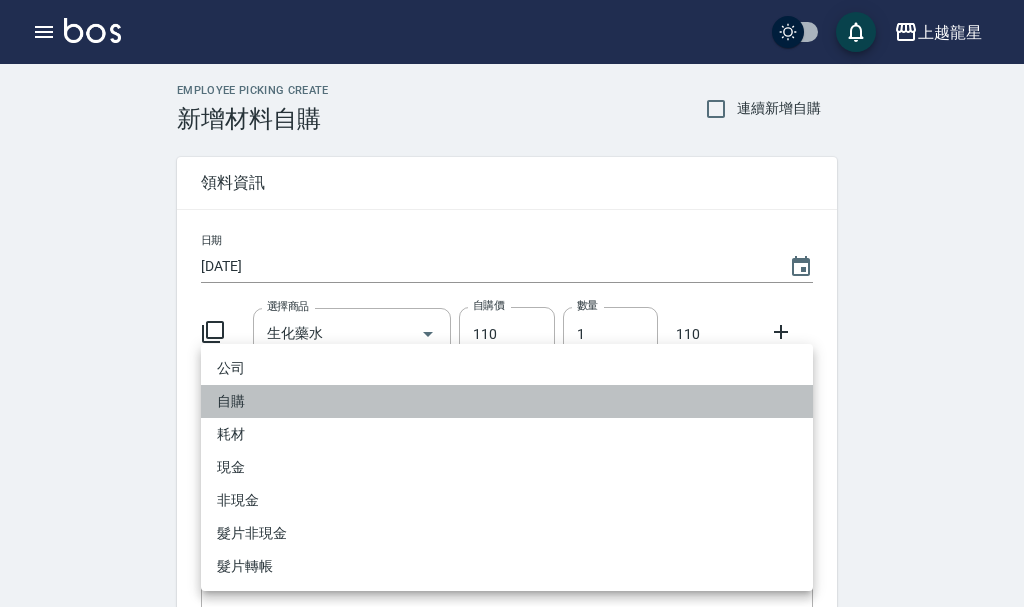 click on "自購" at bounding box center [507, 401] 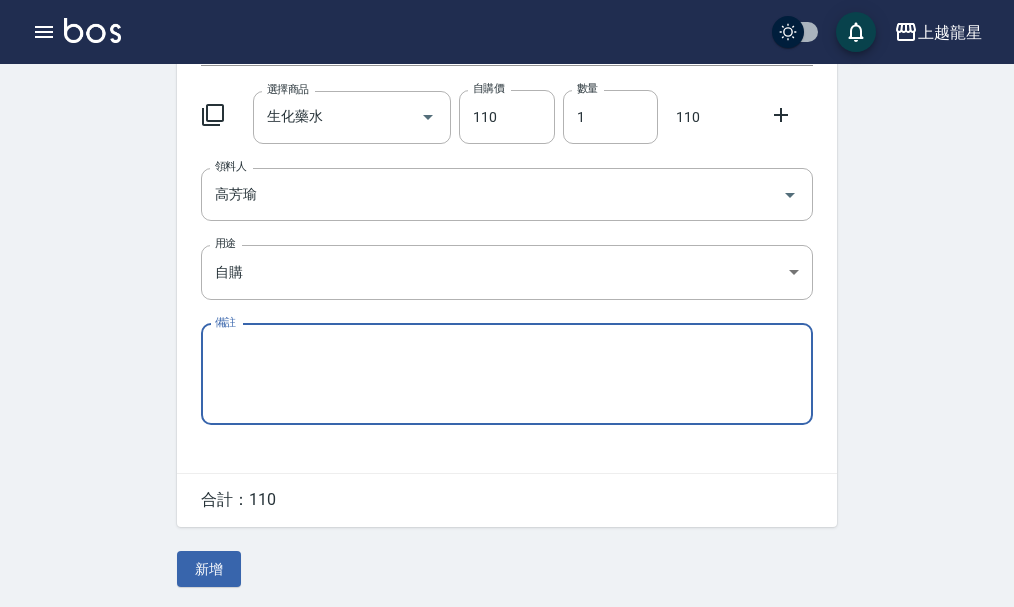 scroll, scrollTop: 220, scrollLeft: 0, axis: vertical 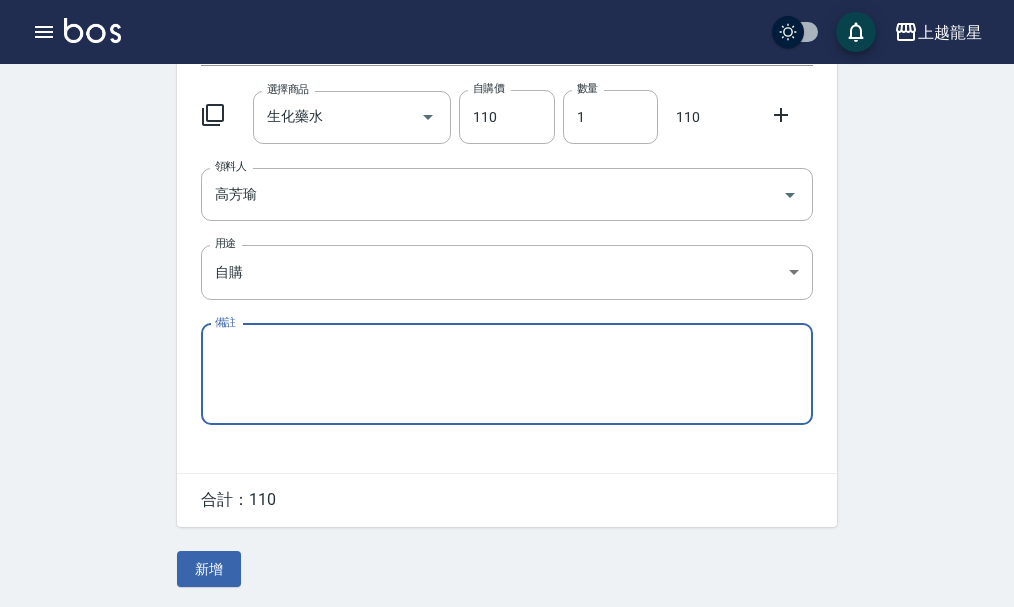 drag, startPoint x: 208, startPoint y: 561, endPoint x: 177, endPoint y: 545, distance: 34.88553 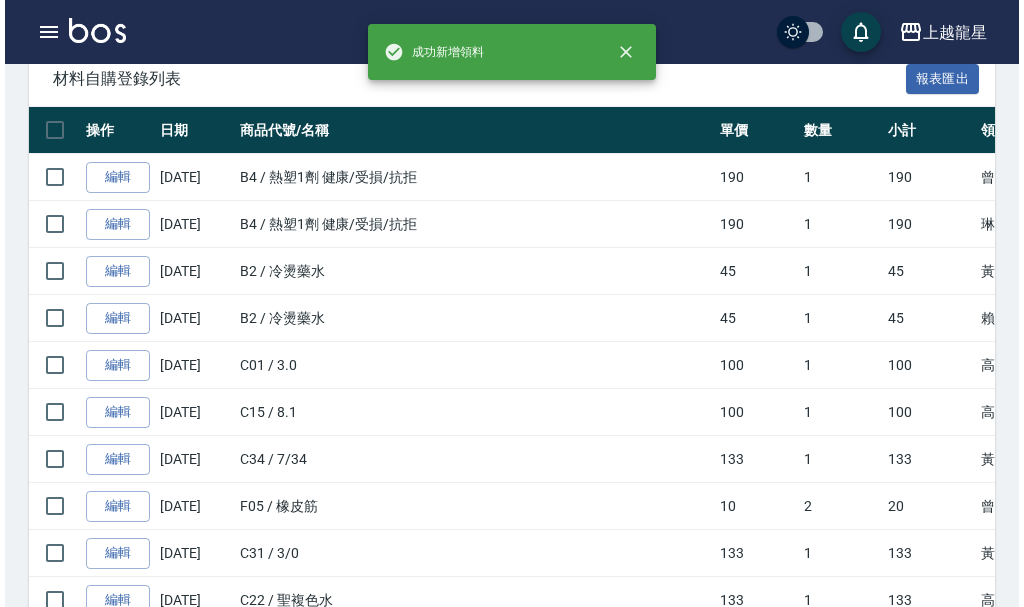 scroll, scrollTop: 0, scrollLeft: 0, axis: both 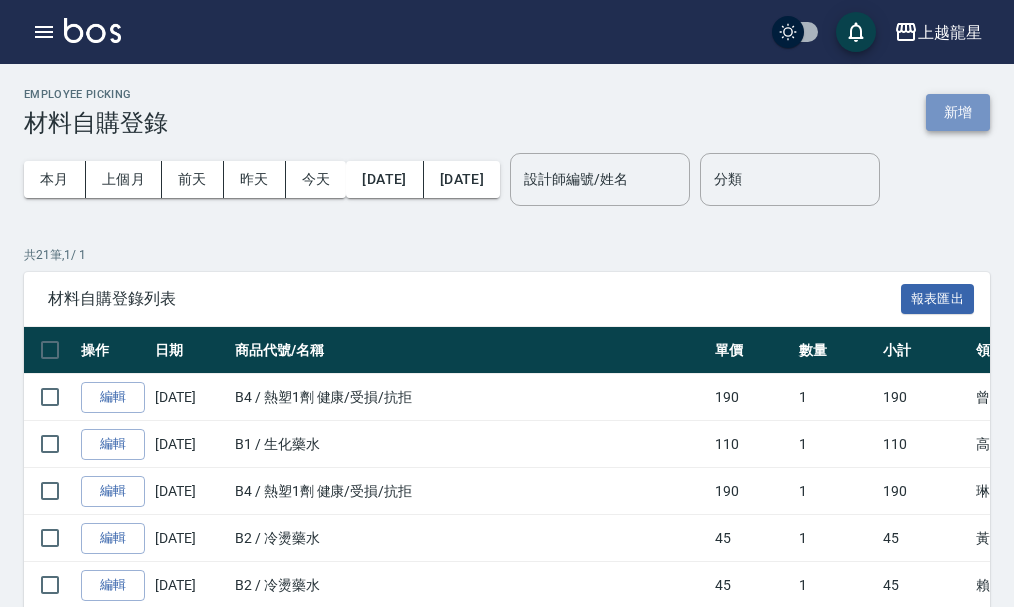 click on "新增" at bounding box center [958, 112] 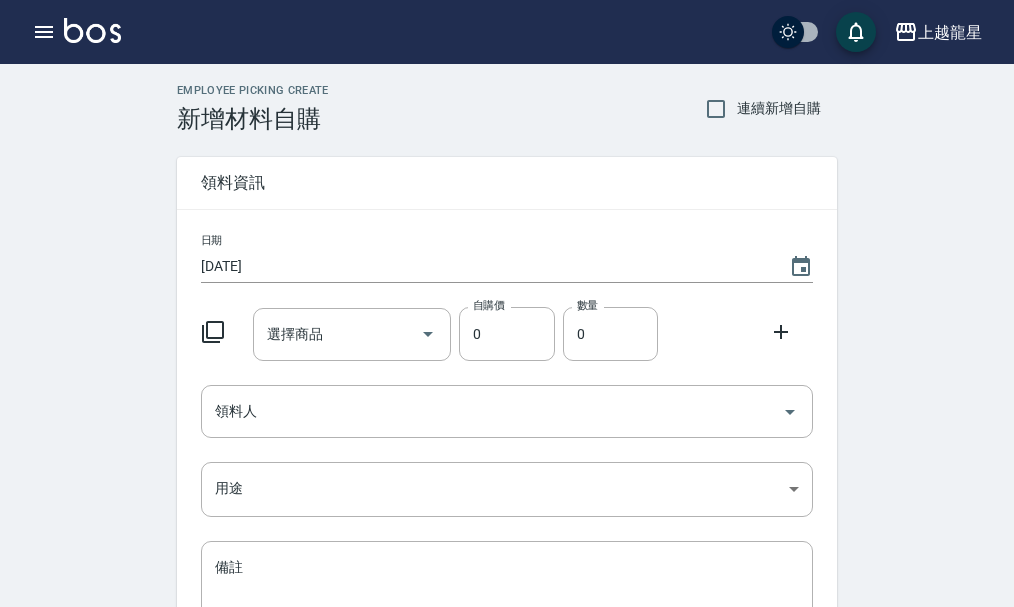 click 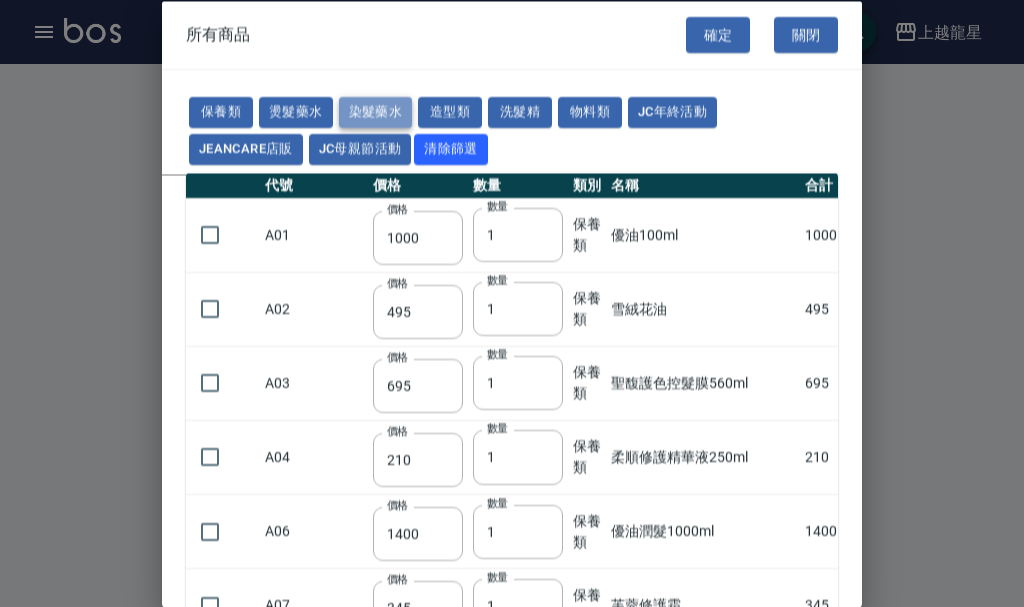 click on "染髮藥水" at bounding box center [376, 112] 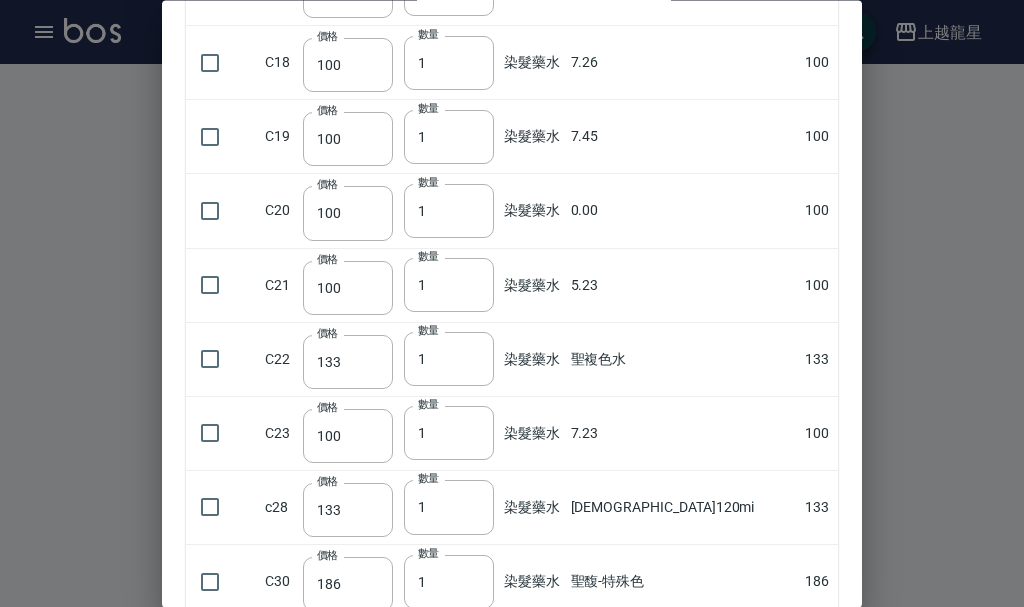 scroll, scrollTop: 1400, scrollLeft: 0, axis: vertical 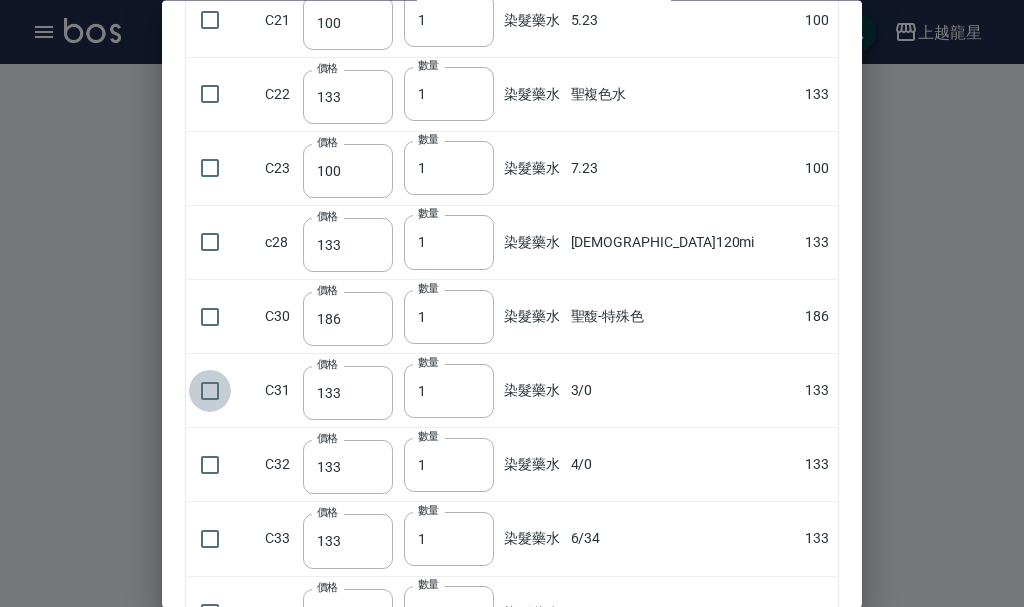 click at bounding box center [210, 391] 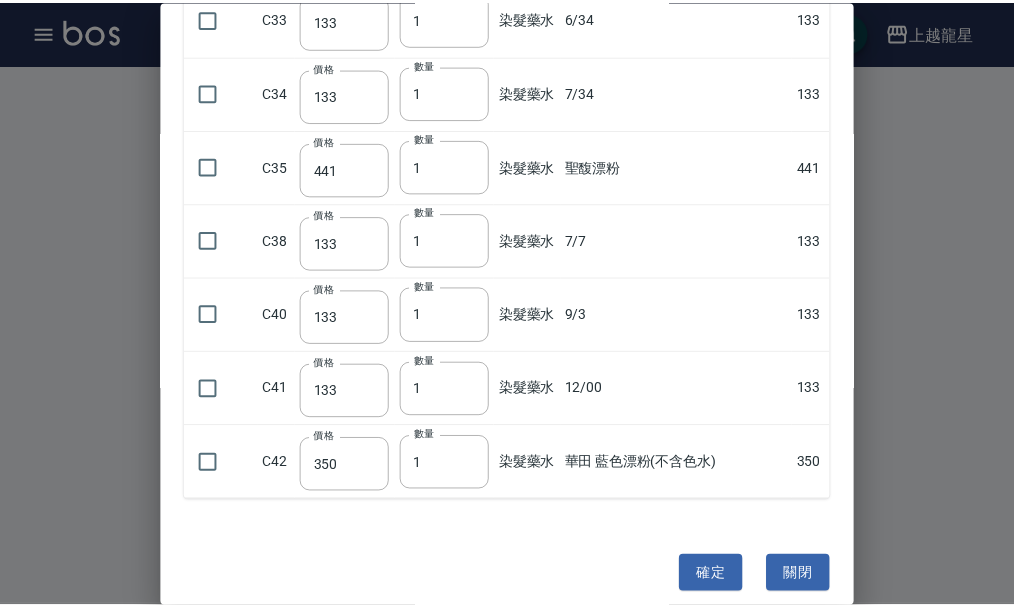 scroll, scrollTop: 1939, scrollLeft: 0, axis: vertical 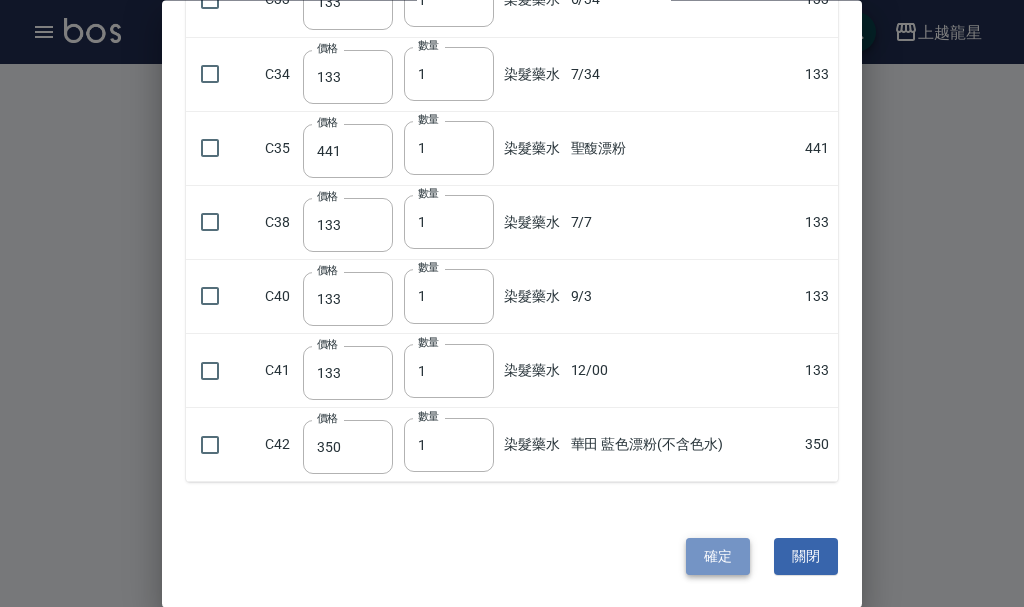click on "確定" at bounding box center (718, 557) 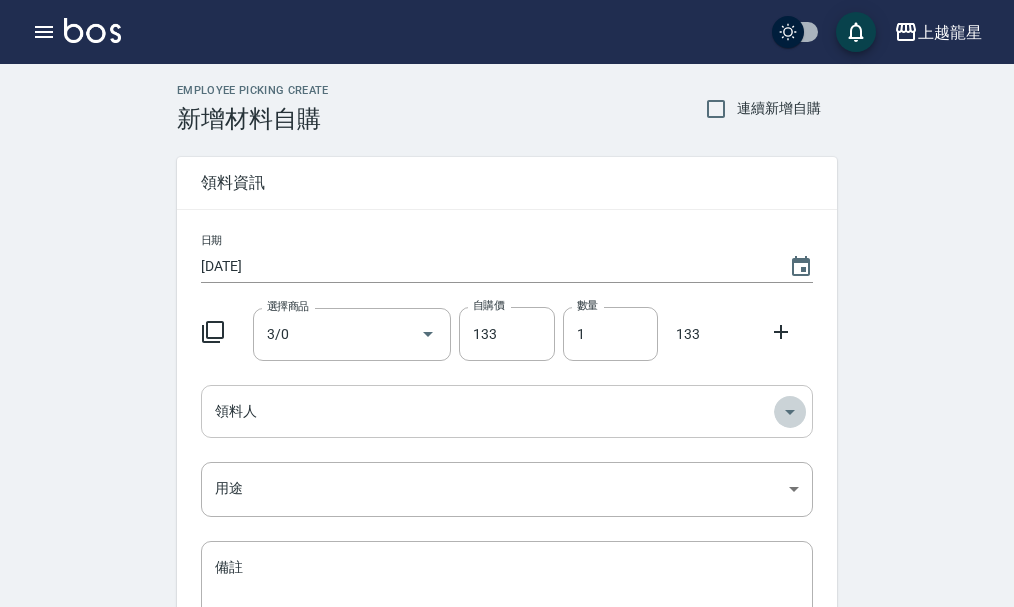 click 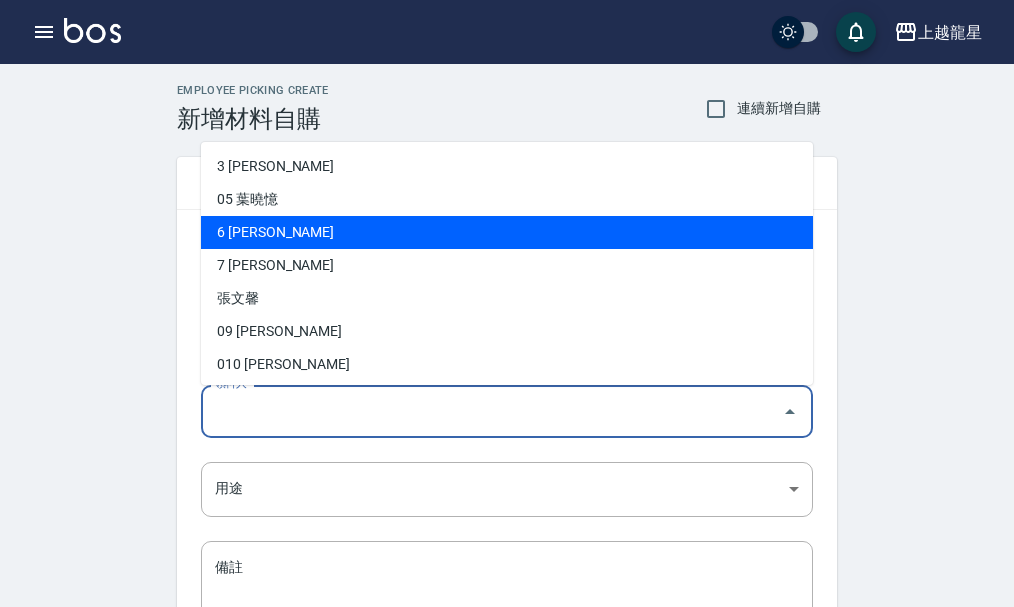 click on "6 [PERSON_NAME]" at bounding box center [507, 232] 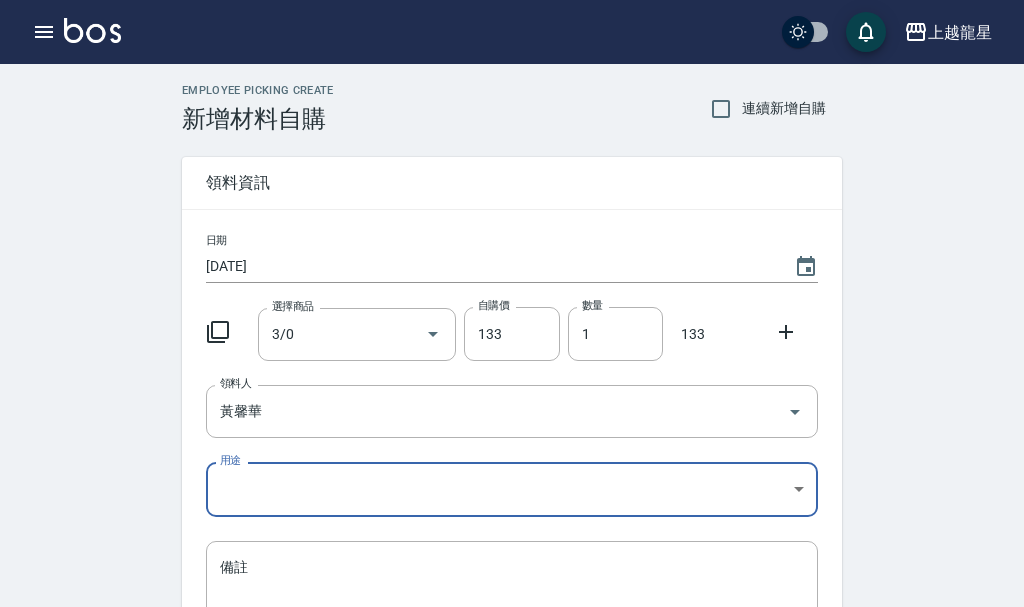 click on "上越龍星 登出 櫃檯作業 打帳單 帳單列表 現金收支登錄 高階收支登錄 材料自購登錄 每日結帳 現場電腦打卡 預約管理 預約管理 單日預約紀錄 單週預約紀錄 報表及分析 報表目錄 店家區間累計表 店家日報表 互助日報表 互助月報表 互助排行榜 互助點數明細 互助業績報表 全店業績分析表 每日業績分析表 營業統計分析表 設計師業績表 設計師日報表 設計師業績分析表 設計師業績月報表 設計師抽成報表 設計師排行榜 商品銷售排行榜 商品消耗明細 服務扣項明細表 單一服務項目查詢 店販抽成明細 顧客入金餘額表 客戶管理 客戶列表 客資篩選匯出 卡券管理 入金管理 員工及薪資 員工列表 商品管理 商品分類設定 商品列表 上越龍星 櫃台用權限 Employee Picking Create 新增材料自購 連續新增自購 領料資訊 日期 [DATE] 選擇商品 3/0 選擇商品 自購價 133 自購價 數量 1 數量 x" at bounding box center (512, 412) 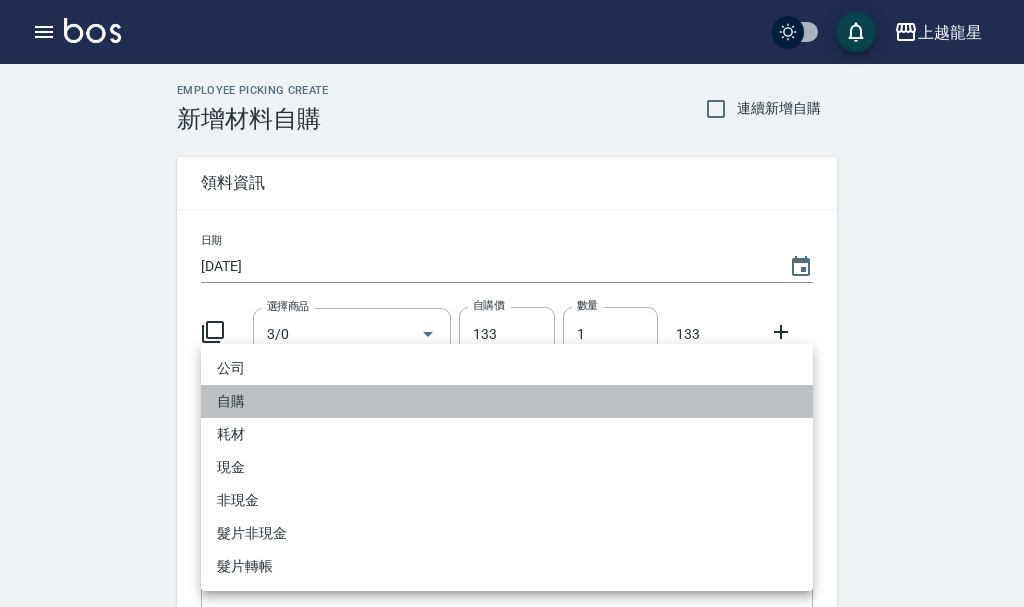 click on "自購" at bounding box center (507, 401) 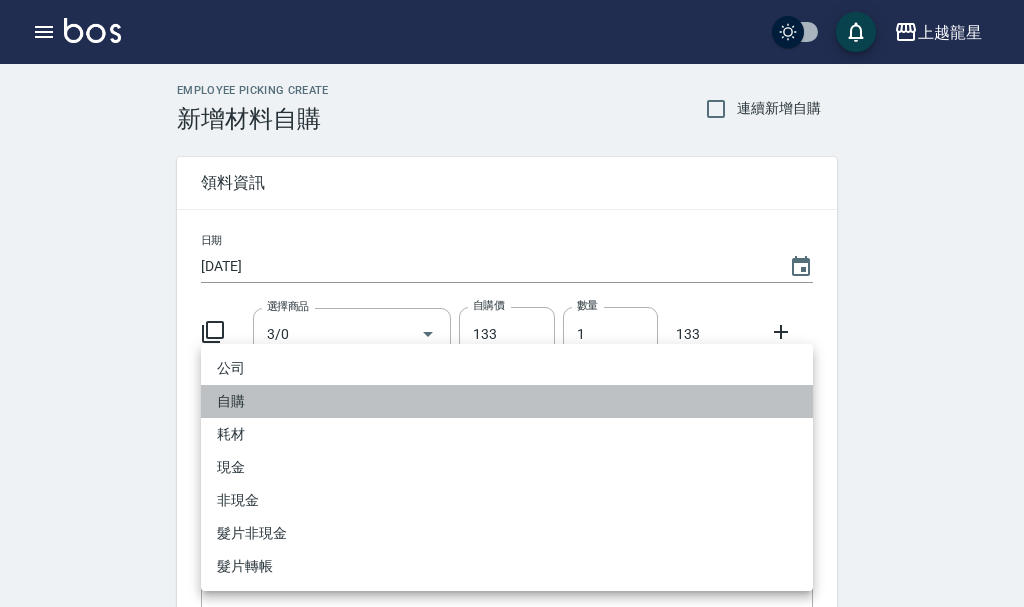 type on "自購" 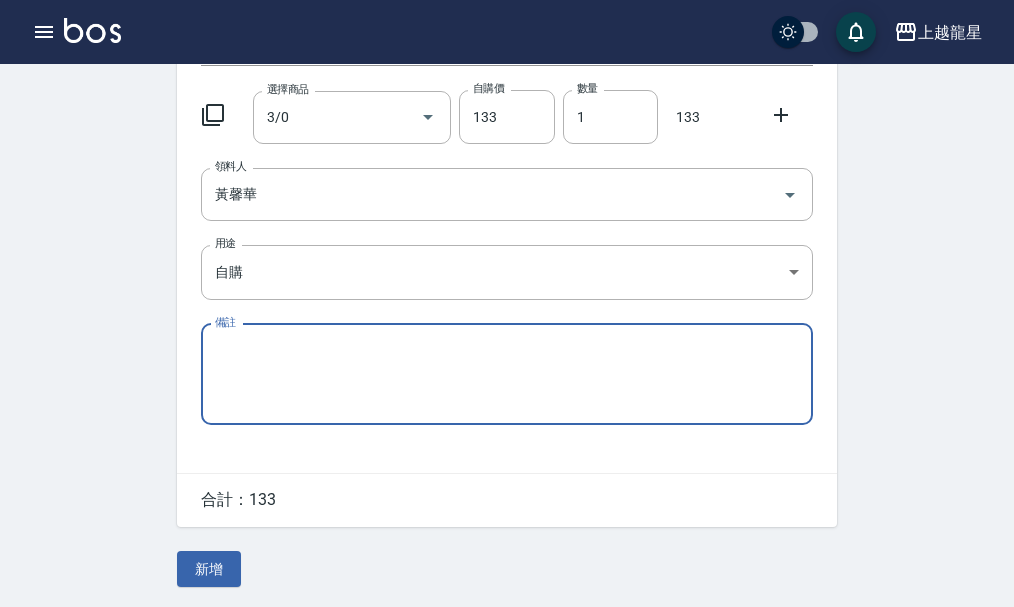 scroll, scrollTop: 220, scrollLeft: 0, axis: vertical 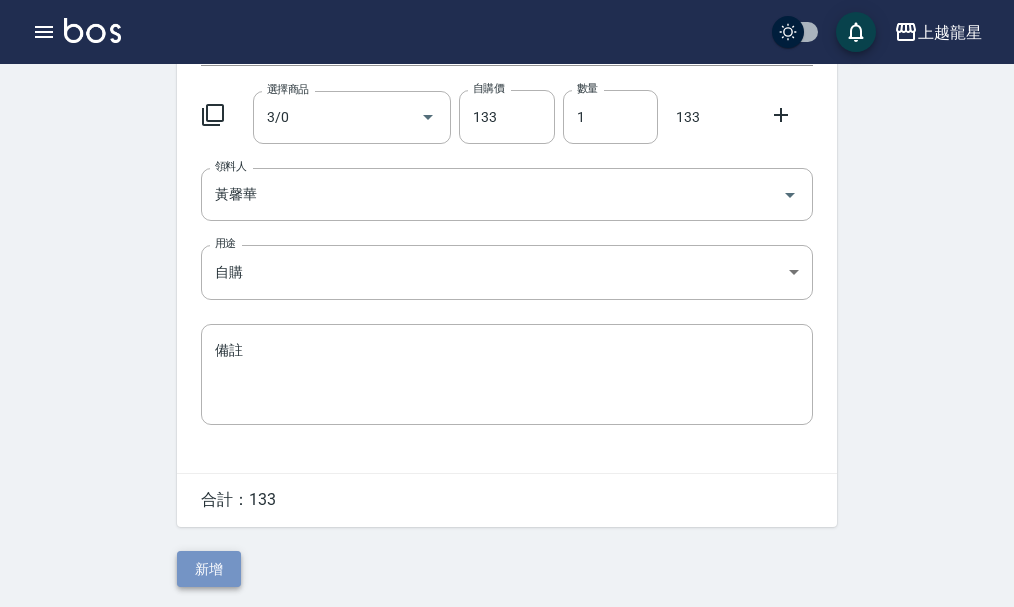 click on "新增" at bounding box center (209, 569) 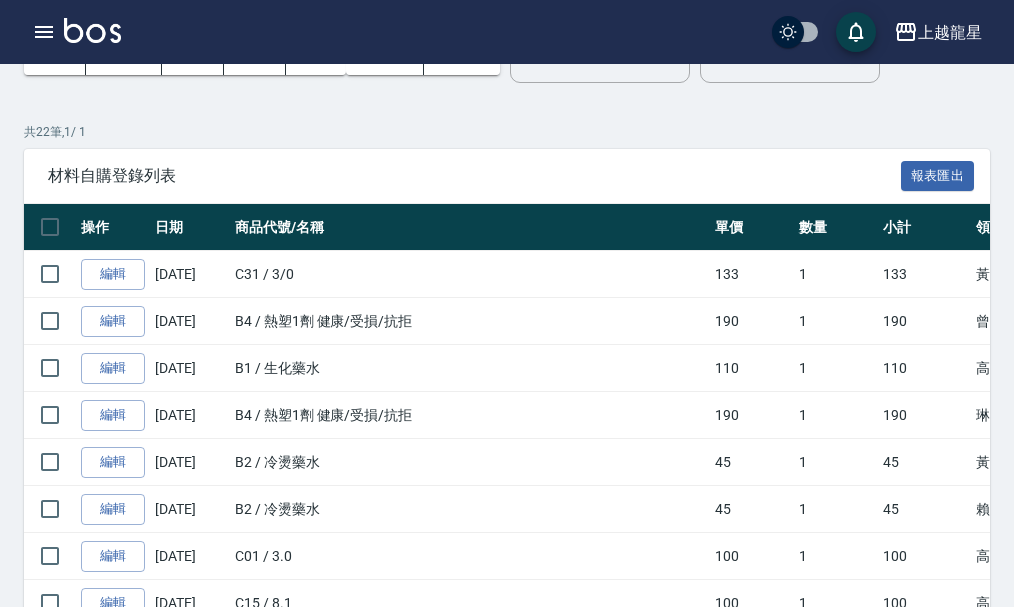 scroll, scrollTop: 0, scrollLeft: 0, axis: both 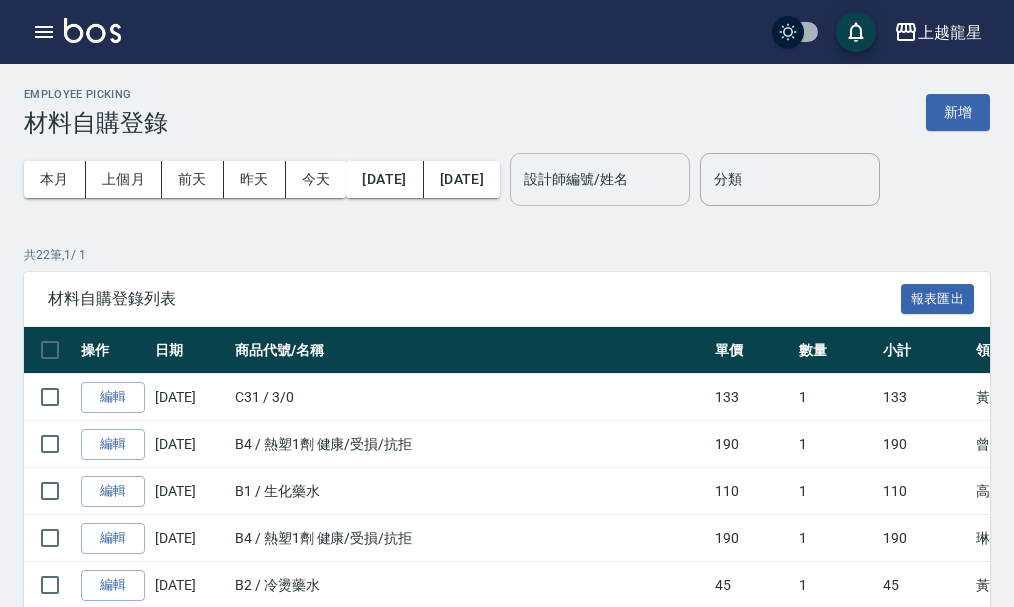 click on "設計師編號/姓名" at bounding box center (600, 179) 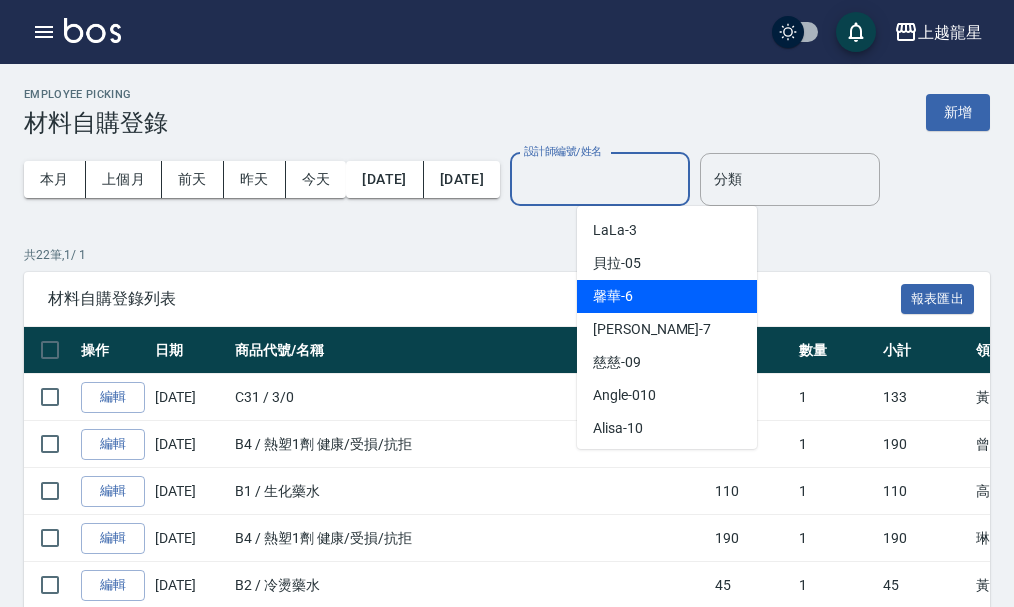 click on "馨華 -6" at bounding box center (667, 296) 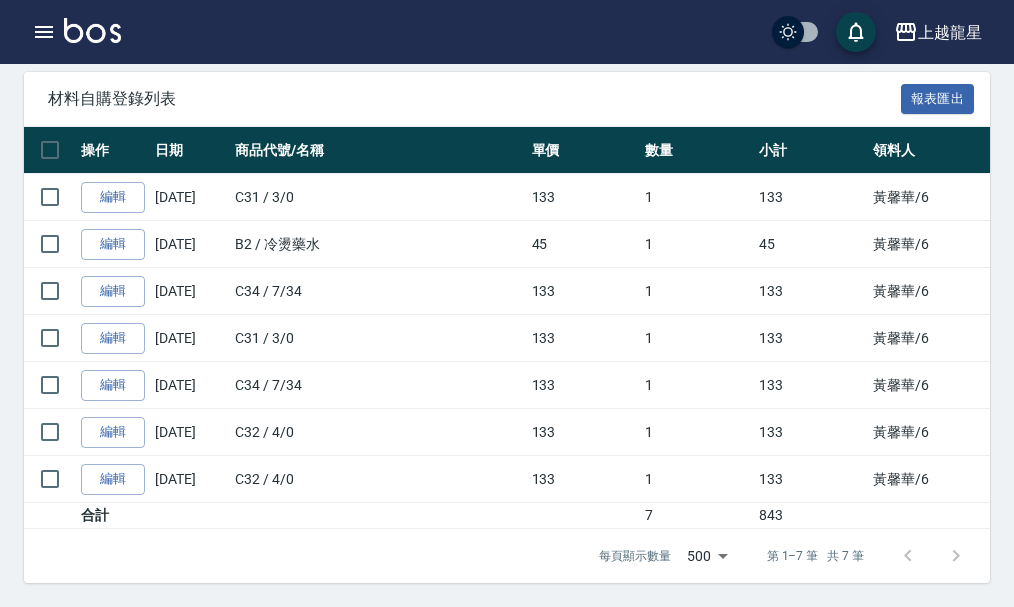 scroll, scrollTop: 0, scrollLeft: 0, axis: both 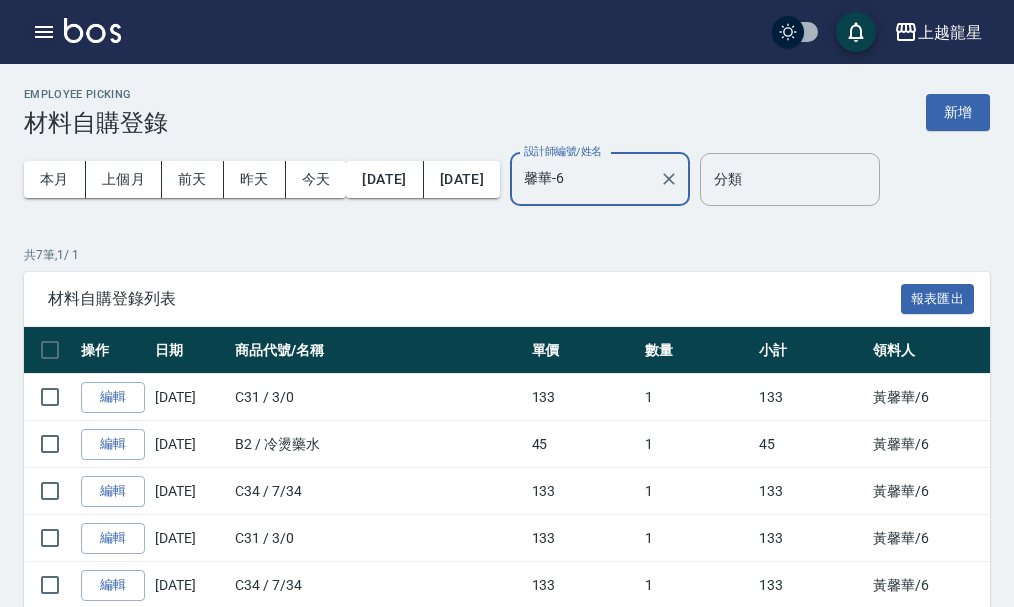 click 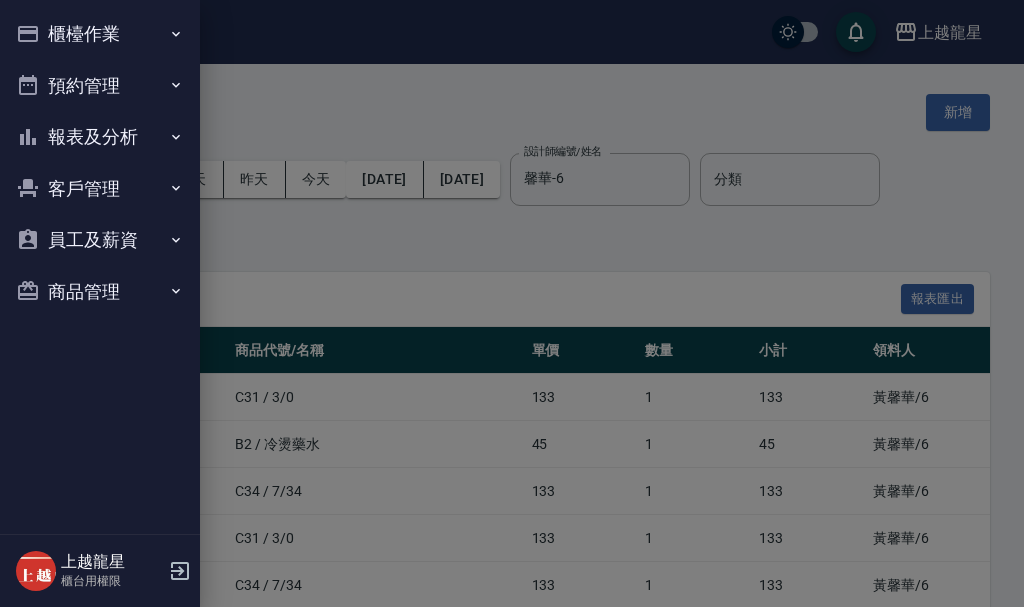 click on "櫃檯作業" at bounding box center [100, 34] 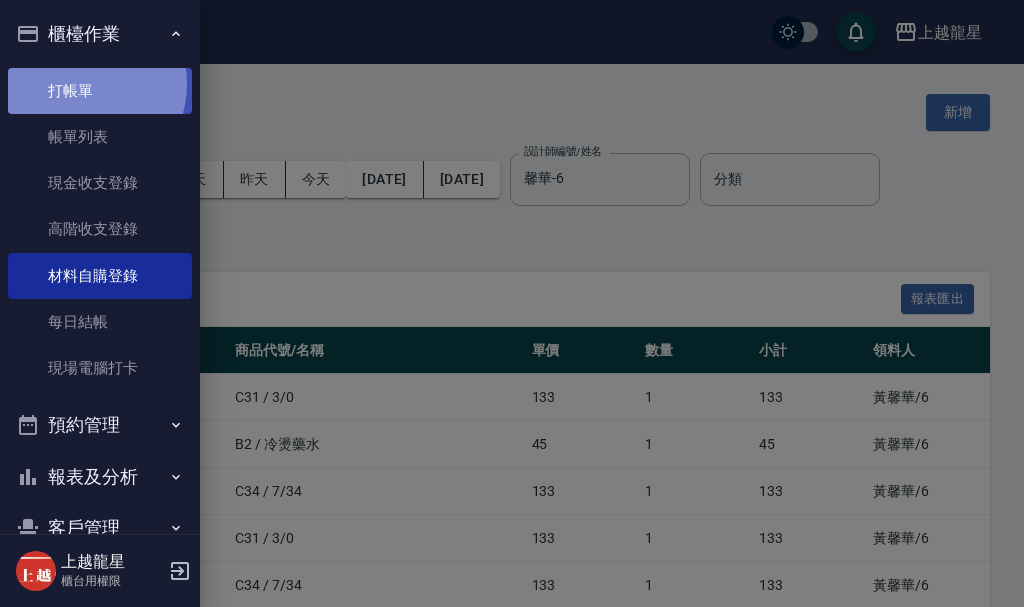 click on "打帳單" at bounding box center (100, 91) 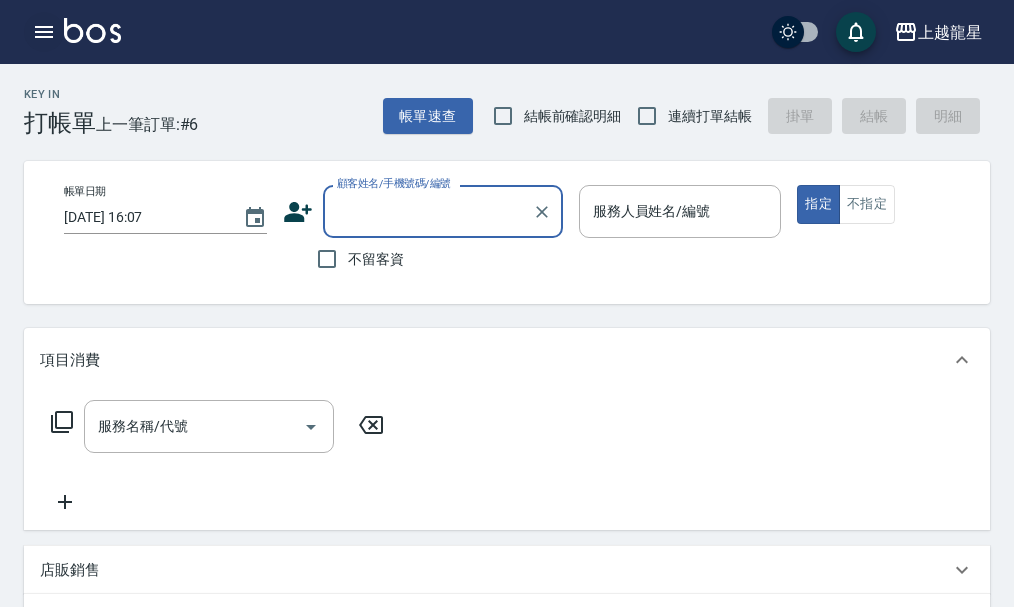 click at bounding box center [44, 32] 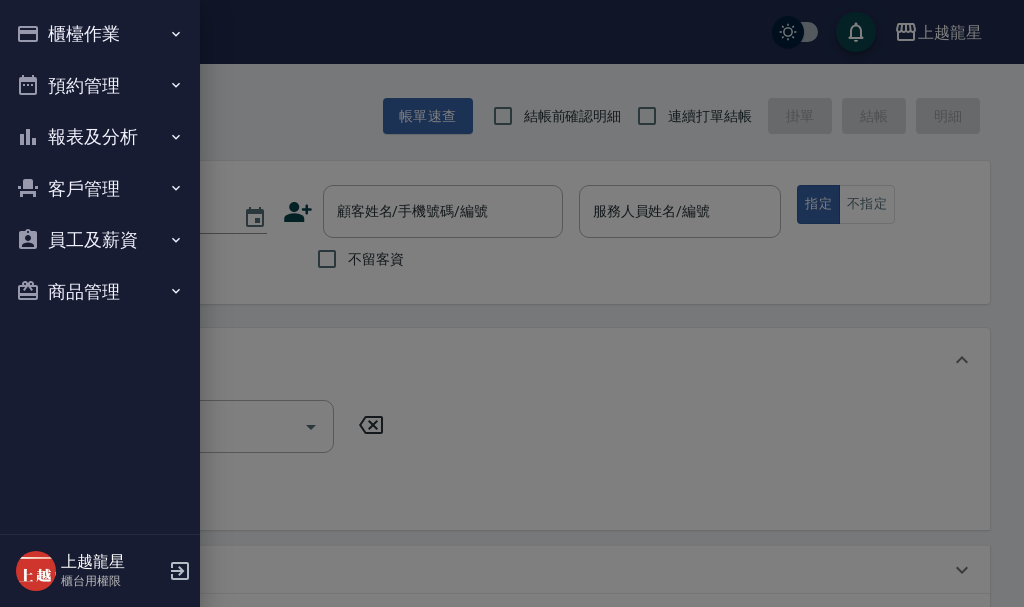 click on "櫃檯作業" at bounding box center (100, 34) 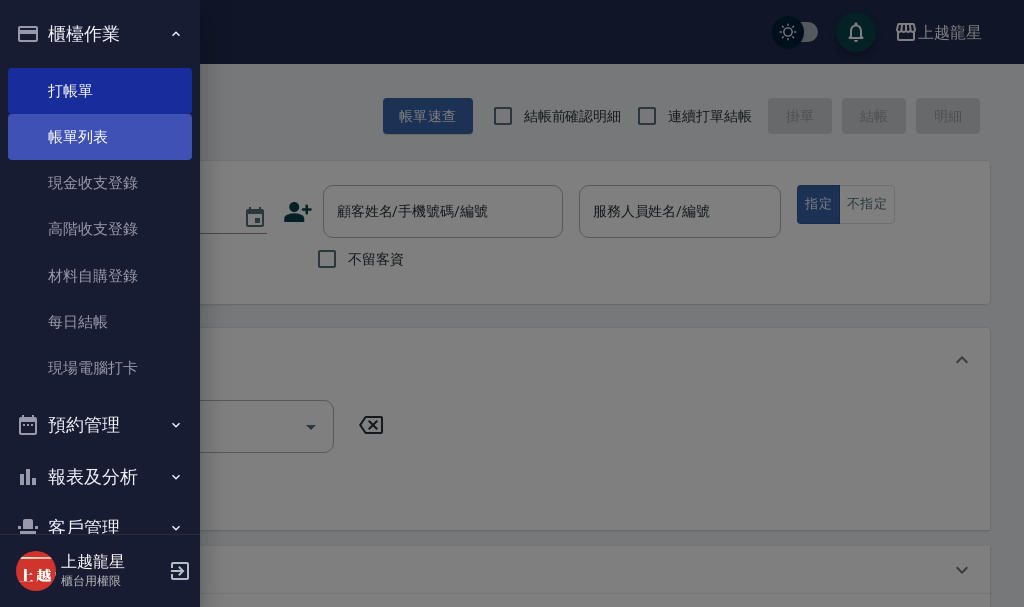 click on "帳單列表" at bounding box center (100, 137) 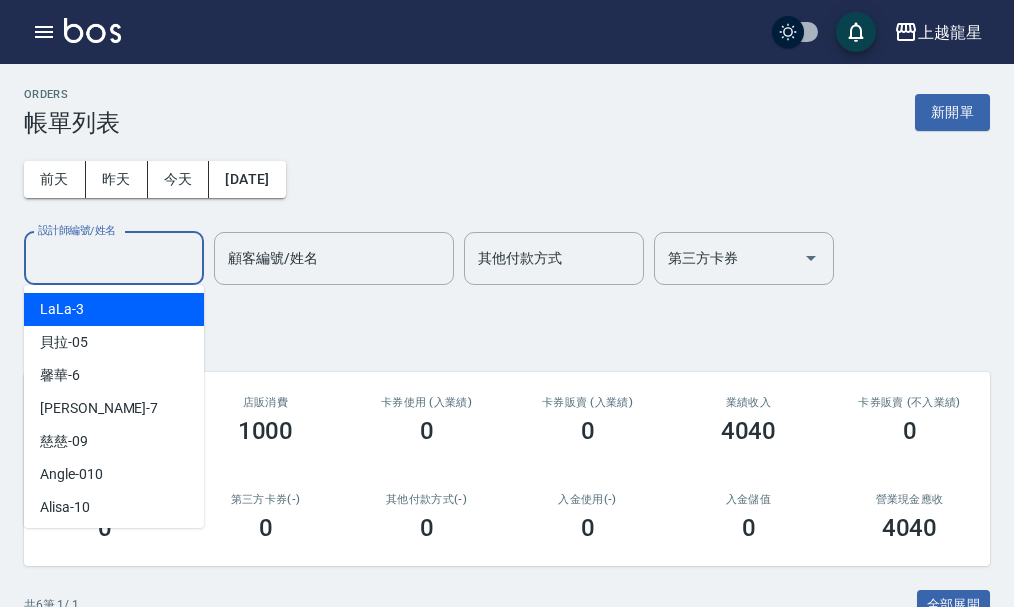 click on "設計師編號/姓名" at bounding box center (114, 258) 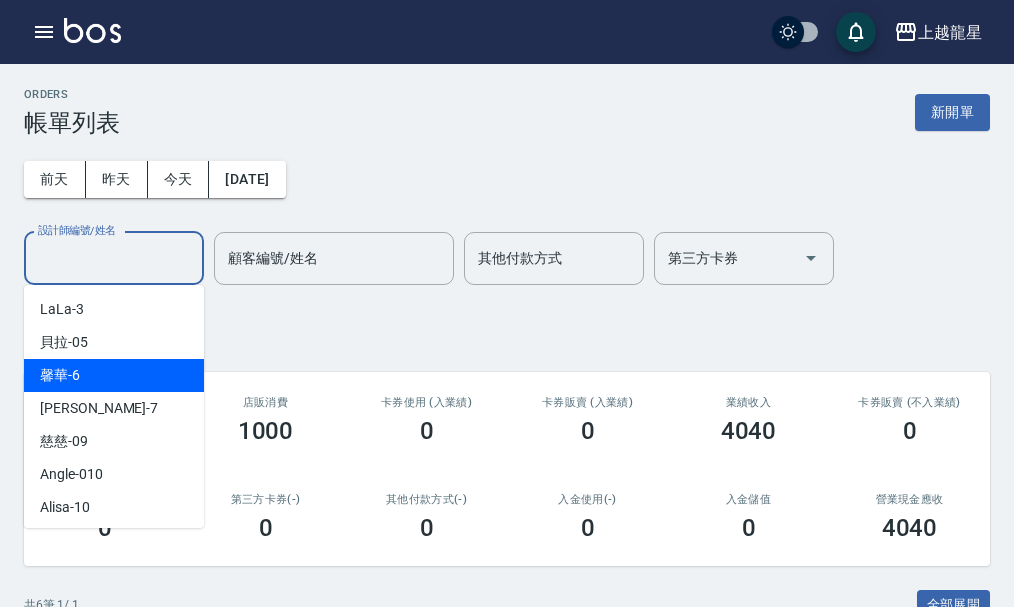 click on "馨華 -6" at bounding box center [114, 375] 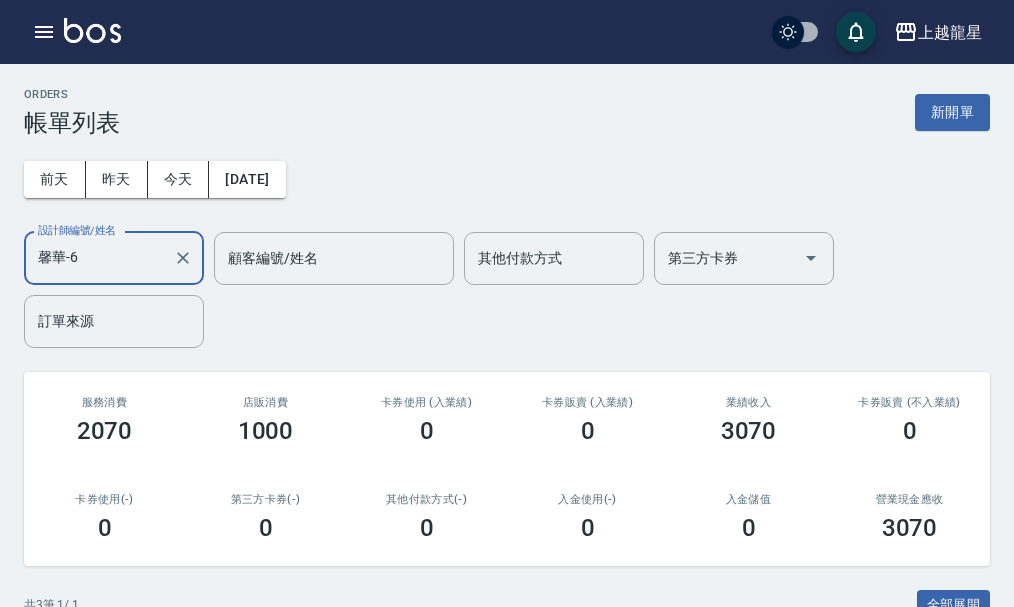 scroll, scrollTop: 358, scrollLeft: 0, axis: vertical 